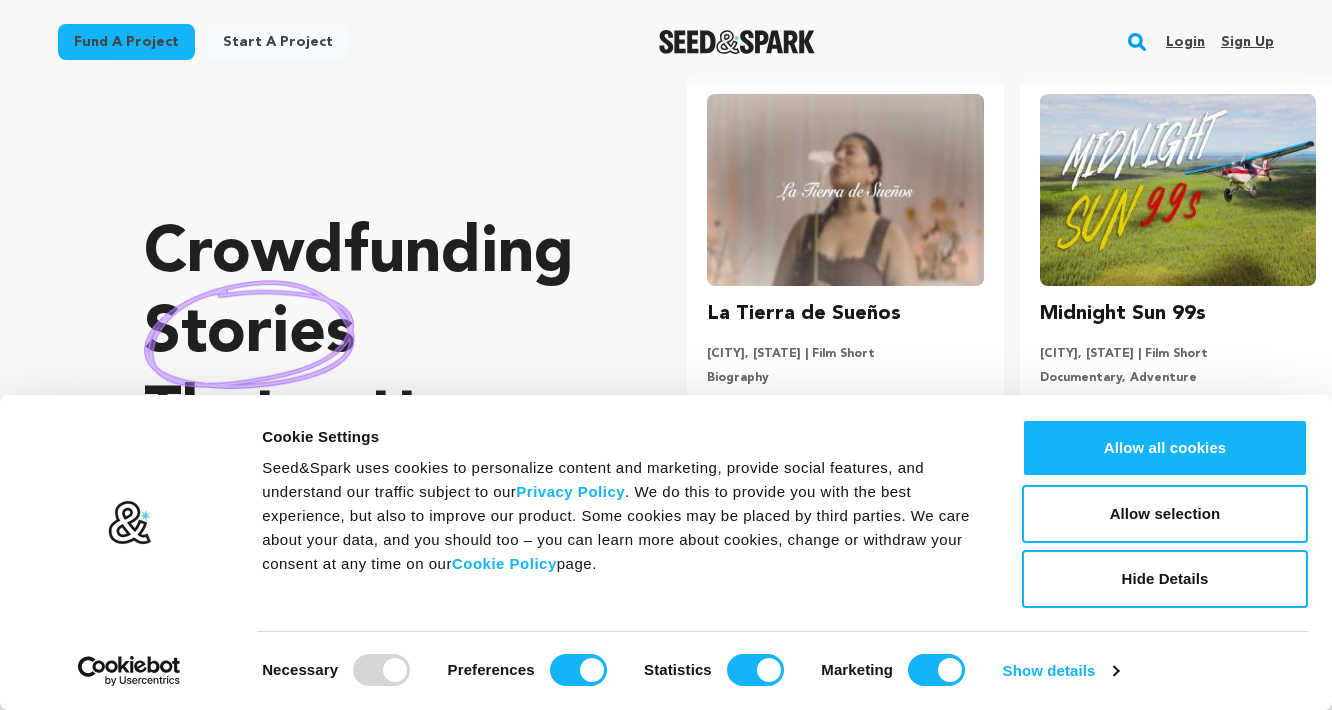 scroll, scrollTop: 136, scrollLeft: 0, axis: vertical 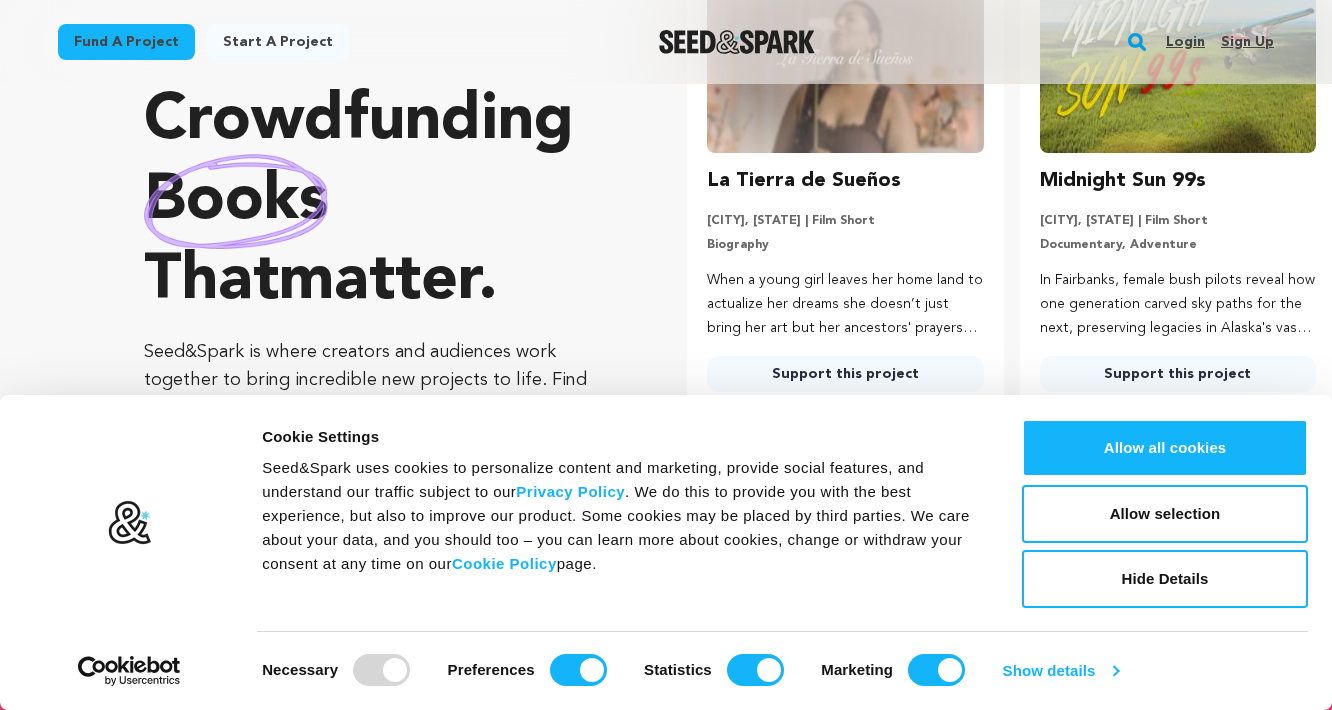 click on "Show details" at bounding box center (1061, 671) 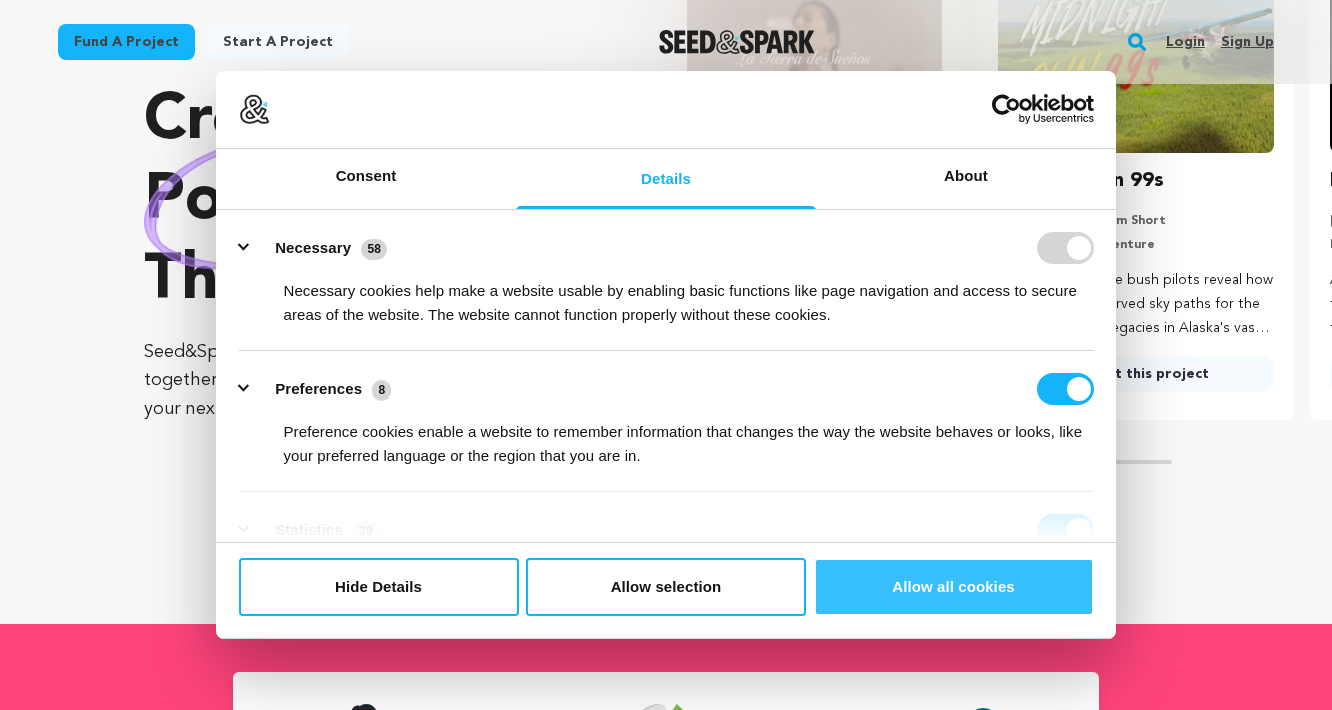 scroll, scrollTop: 0, scrollLeft: 0, axis: both 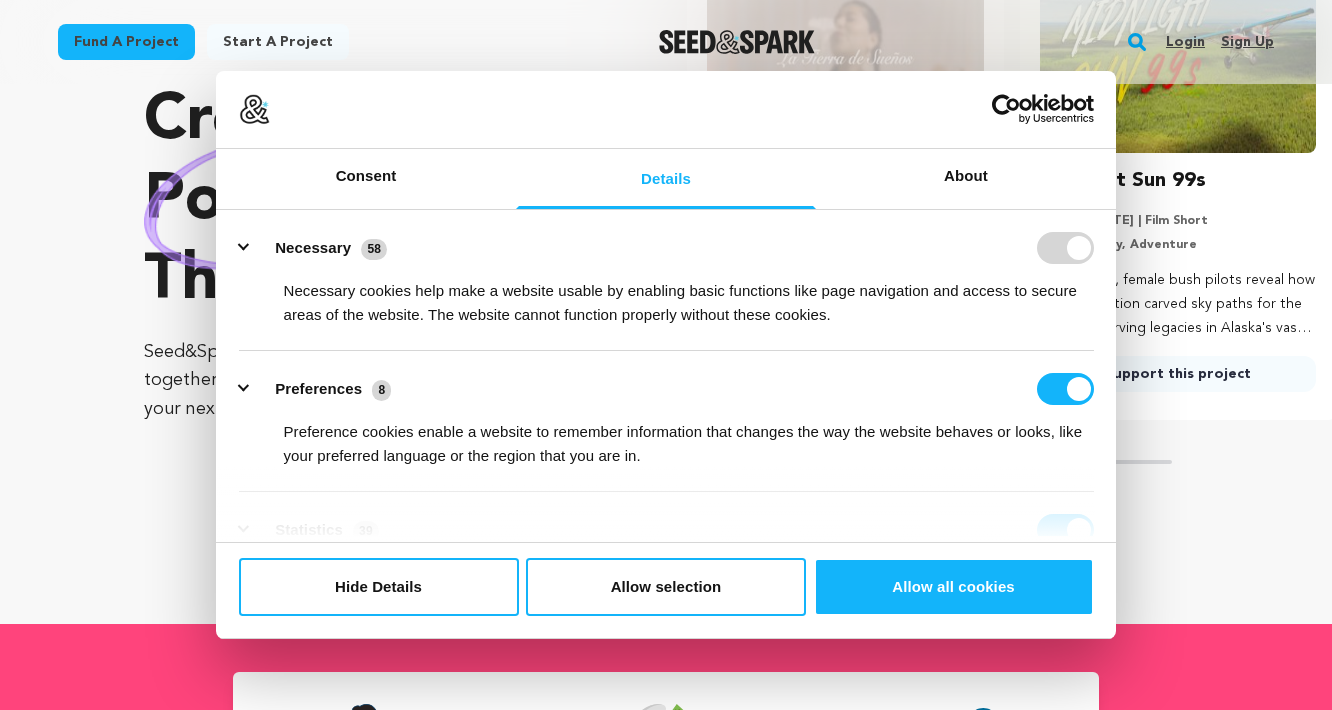 click at bounding box center (1065, 248) 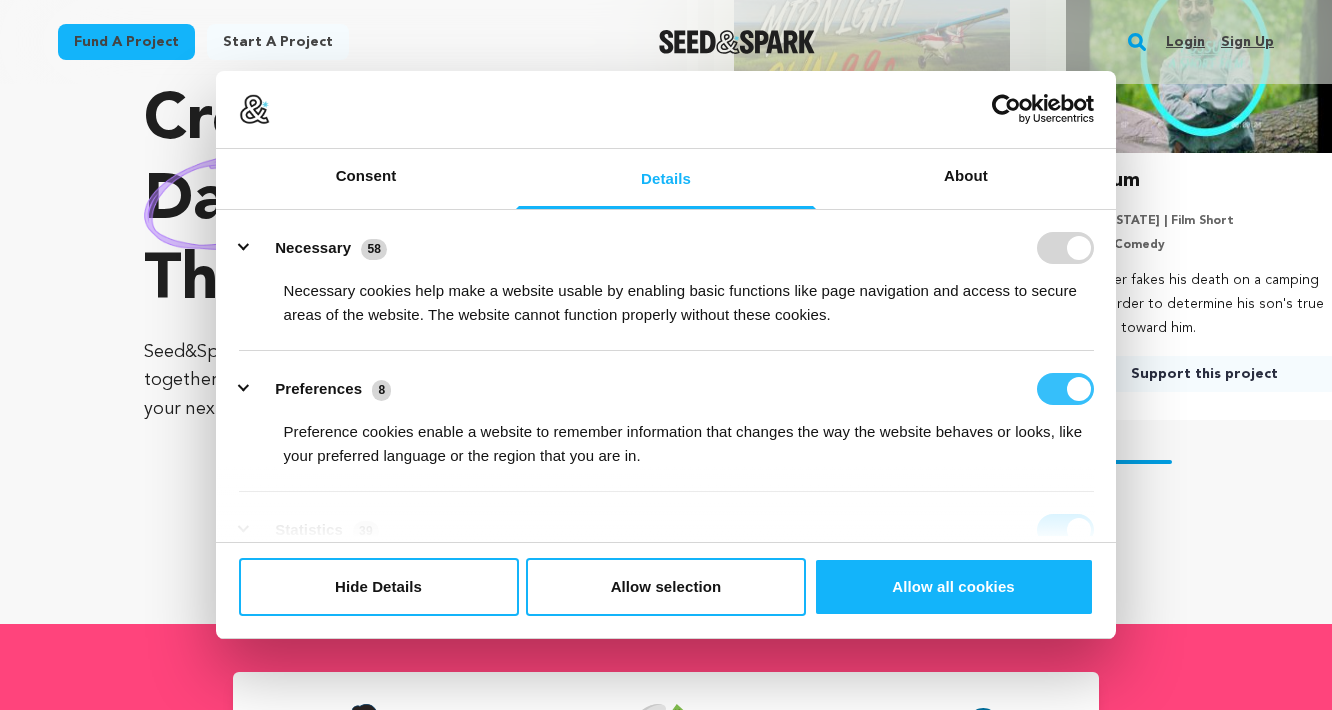 scroll, scrollTop: 0, scrollLeft: 348, axis: horizontal 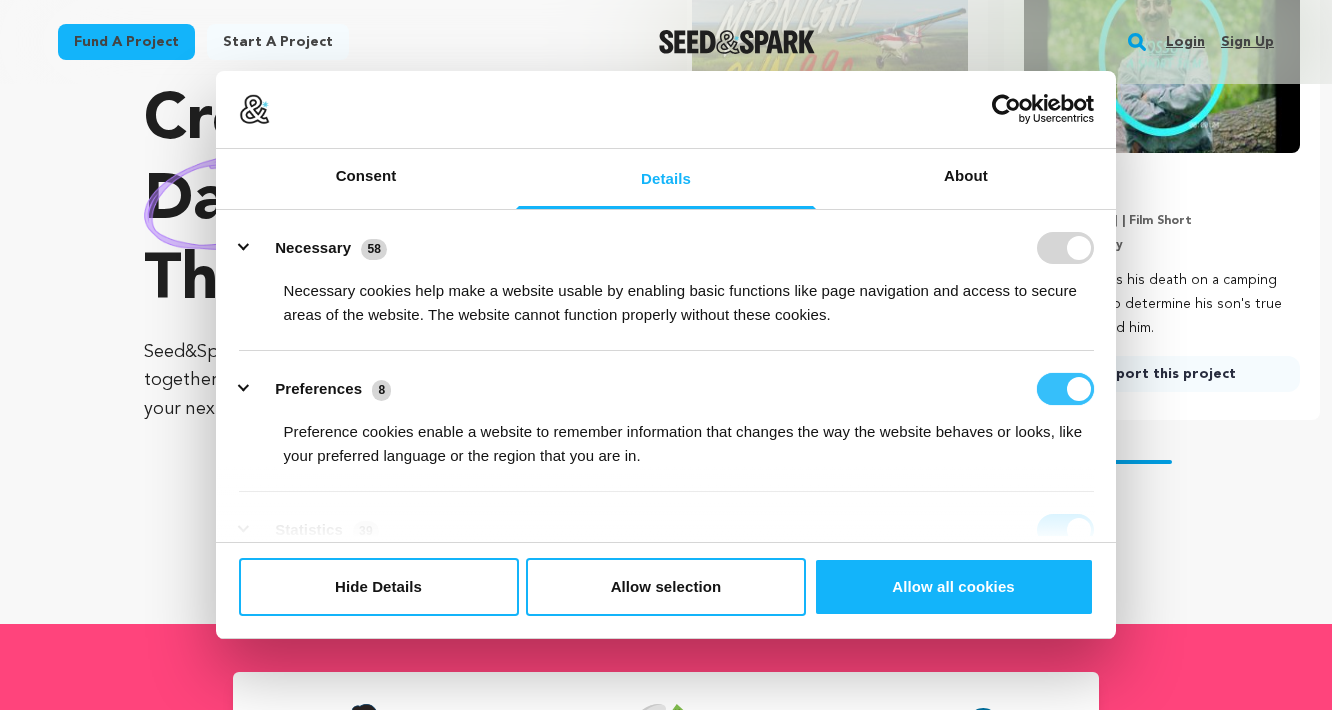 click on "Preferences" at bounding box center [1065, 389] 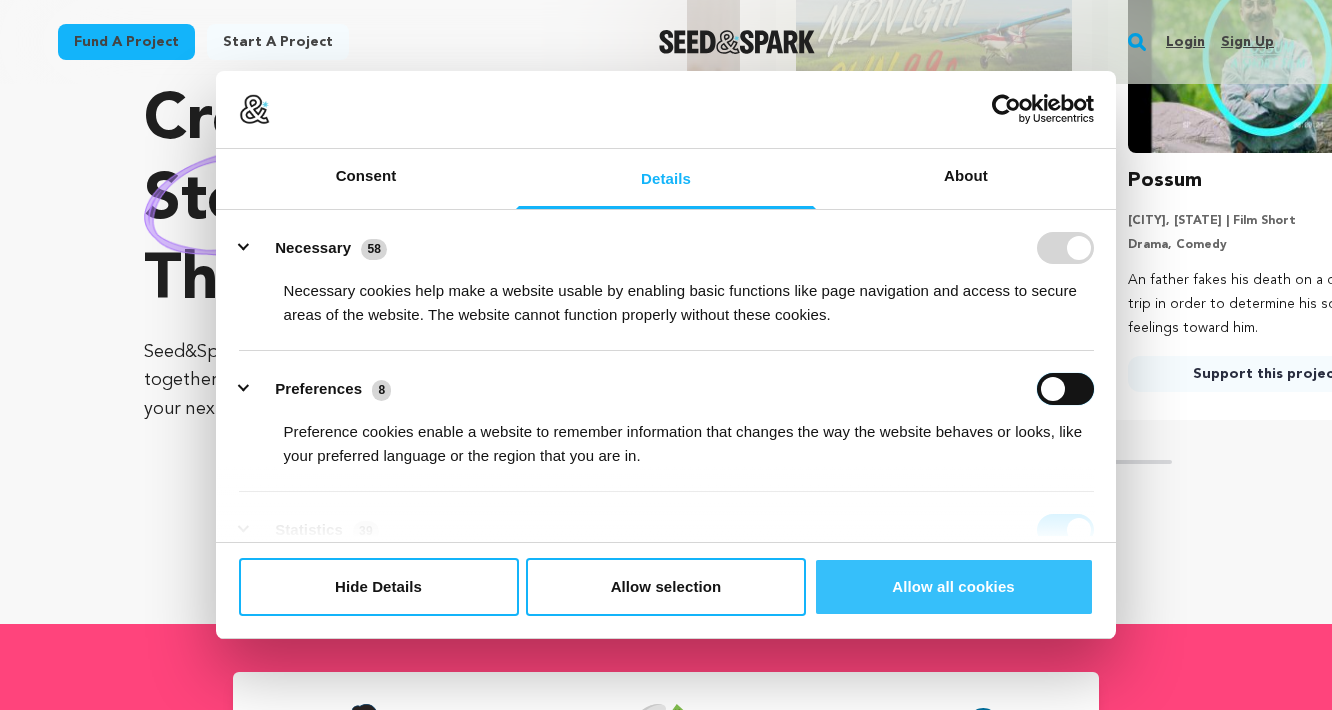 scroll, scrollTop: 0, scrollLeft: 0, axis: both 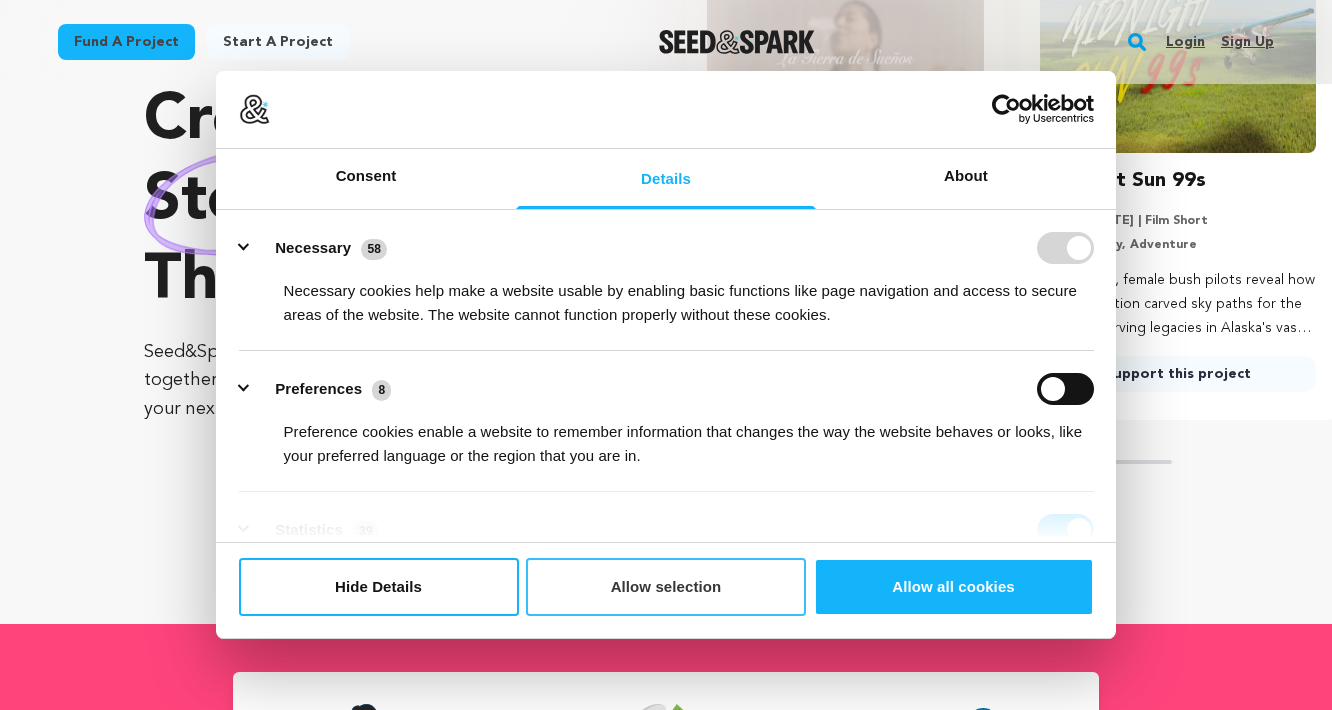 click on "Allow selection" at bounding box center (666, 587) 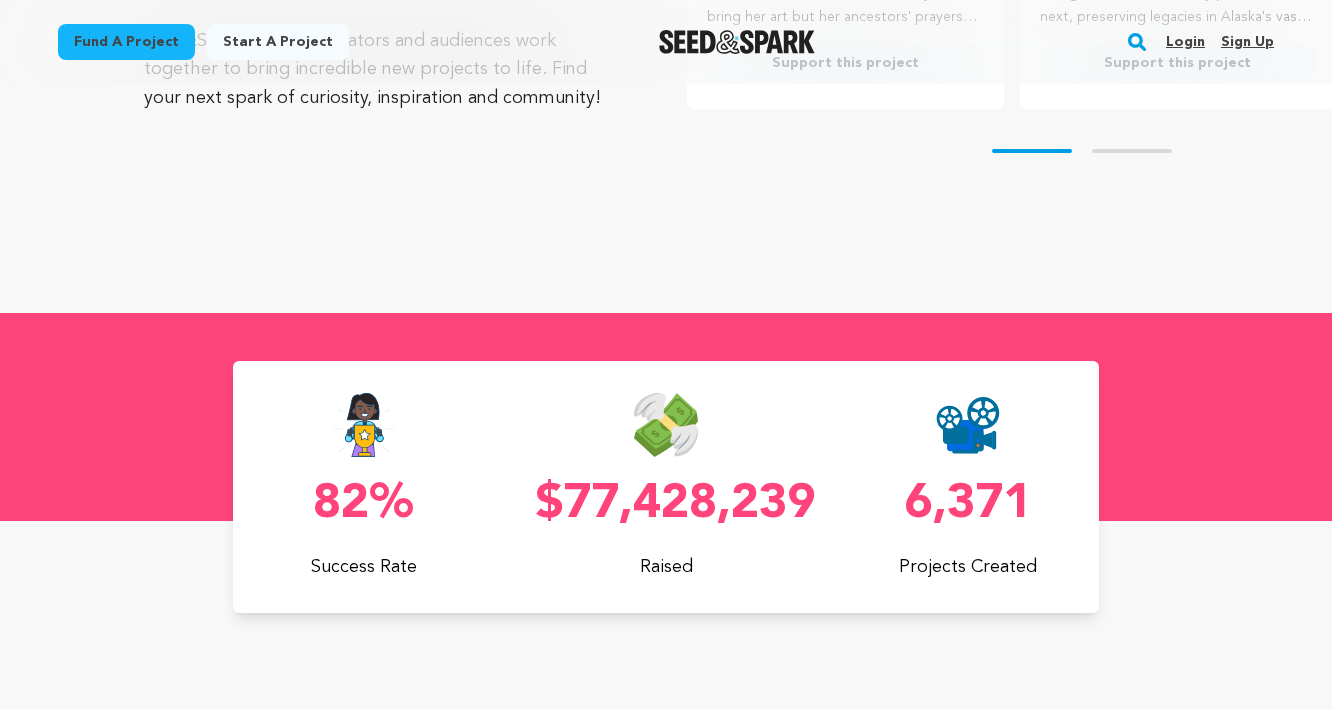 scroll, scrollTop: 618, scrollLeft: 0, axis: vertical 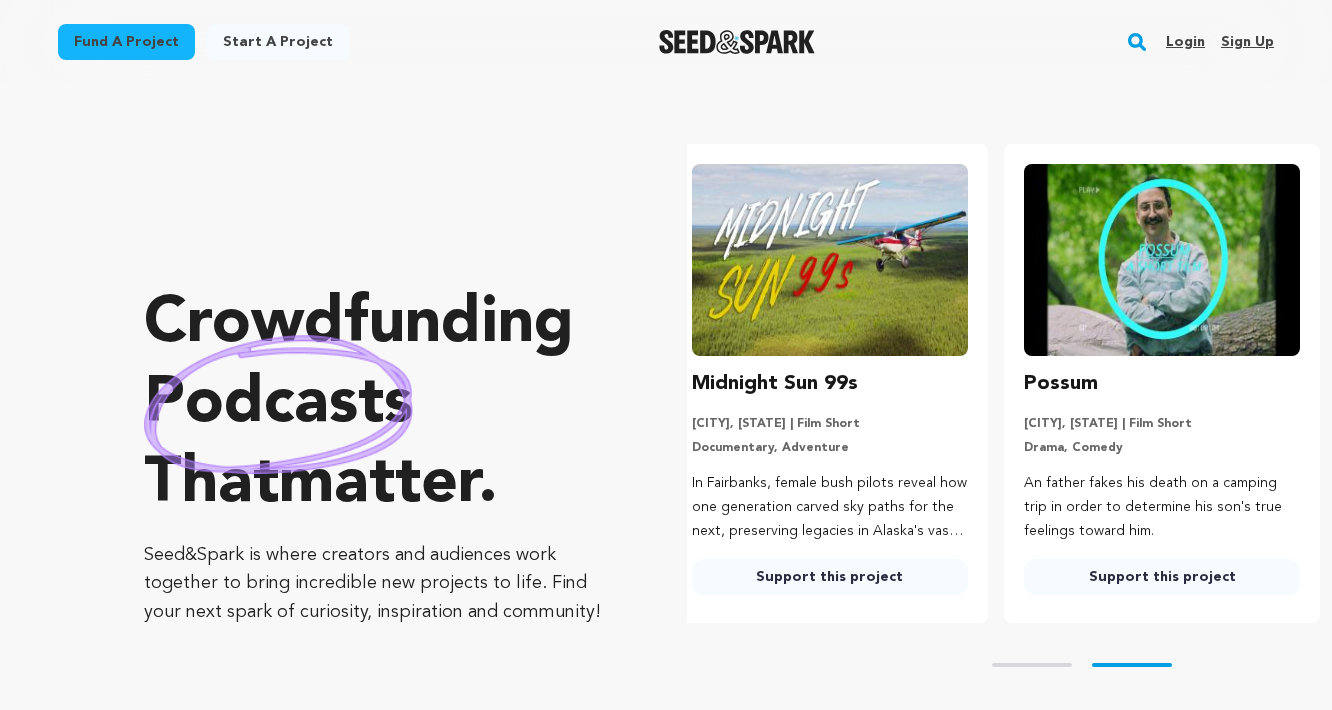 click on "Sign up" at bounding box center [1247, 42] 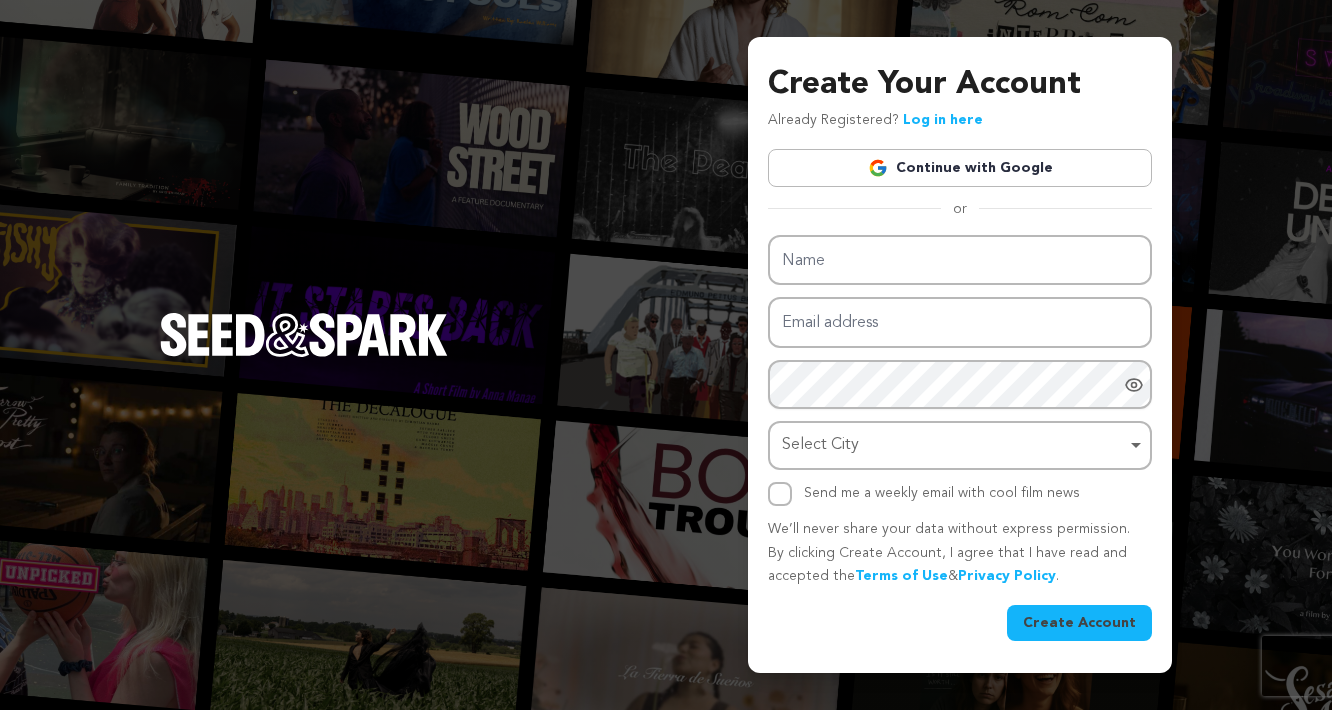 scroll, scrollTop: 0, scrollLeft: 0, axis: both 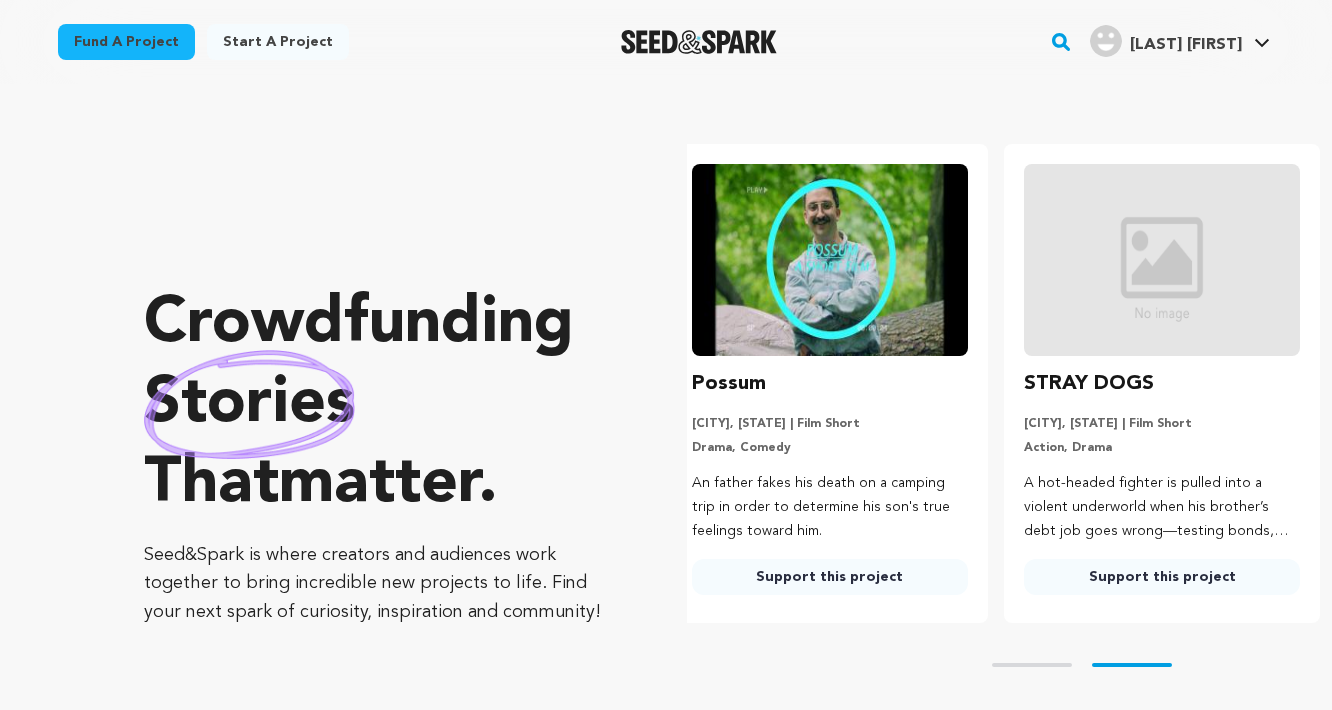 click on "[LAST] [INITIAL]." at bounding box center [1186, 45] 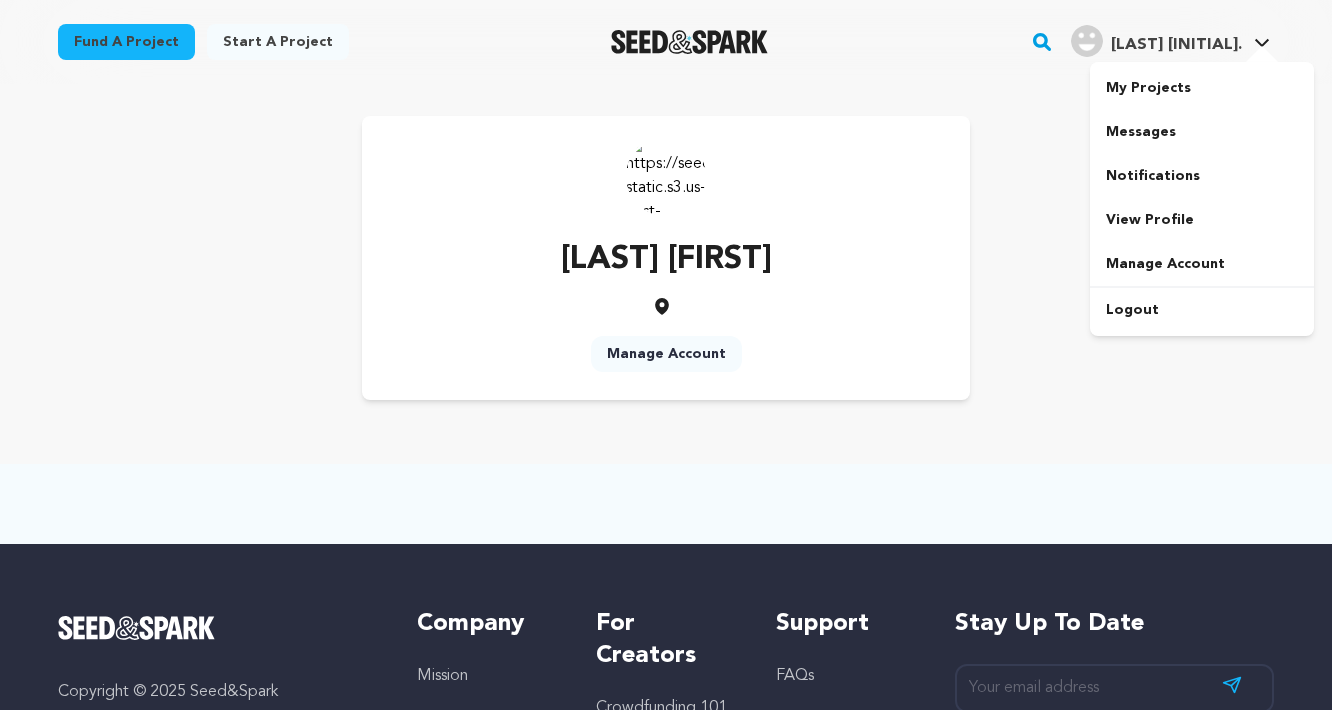 scroll, scrollTop: 0, scrollLeft: 0, axis: both 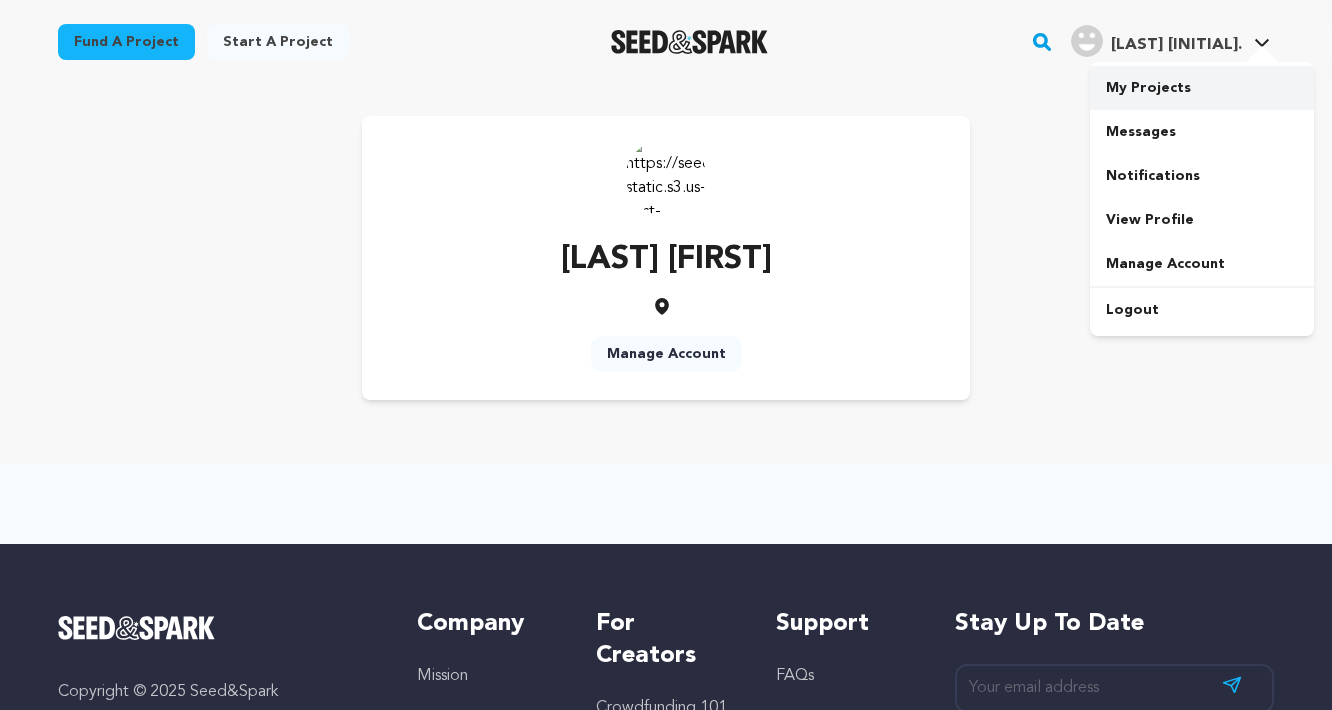 click on "My Projects" at bounding box center (1202, 88) 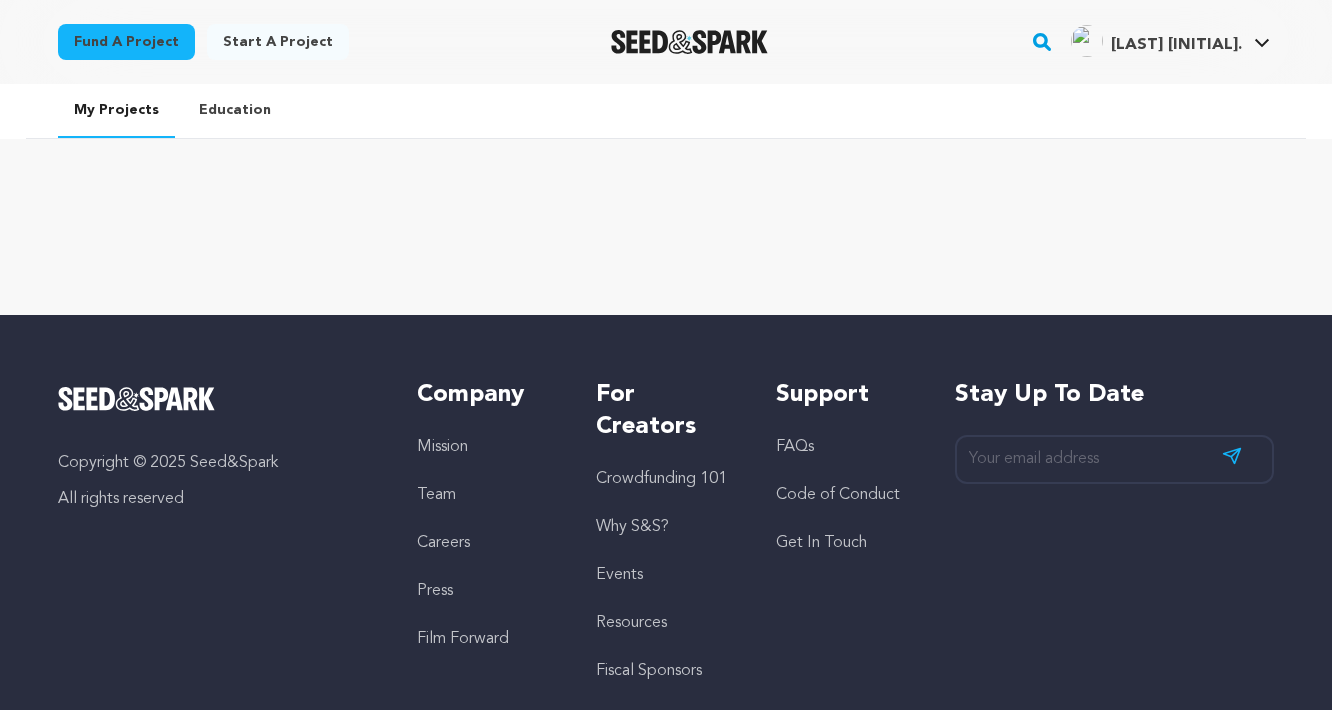 scroll, scrollTop: 0, scrollLeft: 0, axis: both 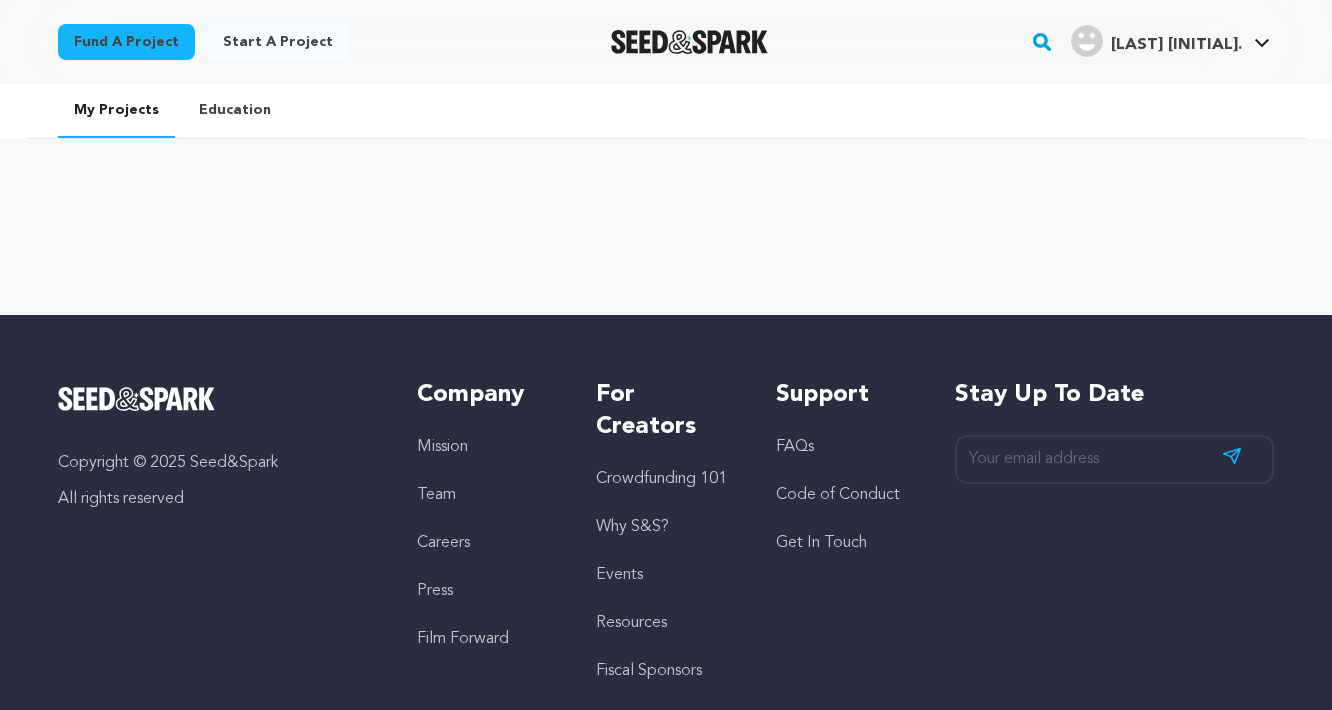click on "Start a project" at bounding box center [278, 42] 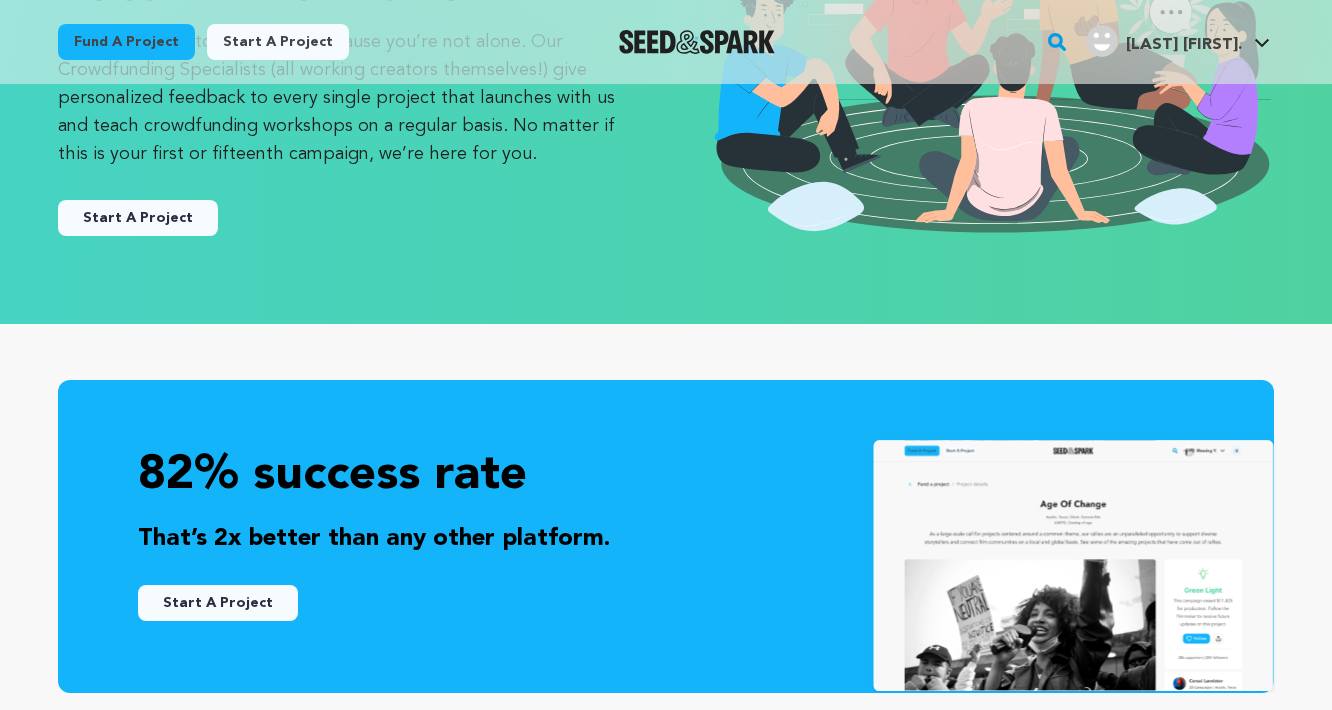 scroll, scrollTop: 293, scrollLeft: 0, axis: vertical 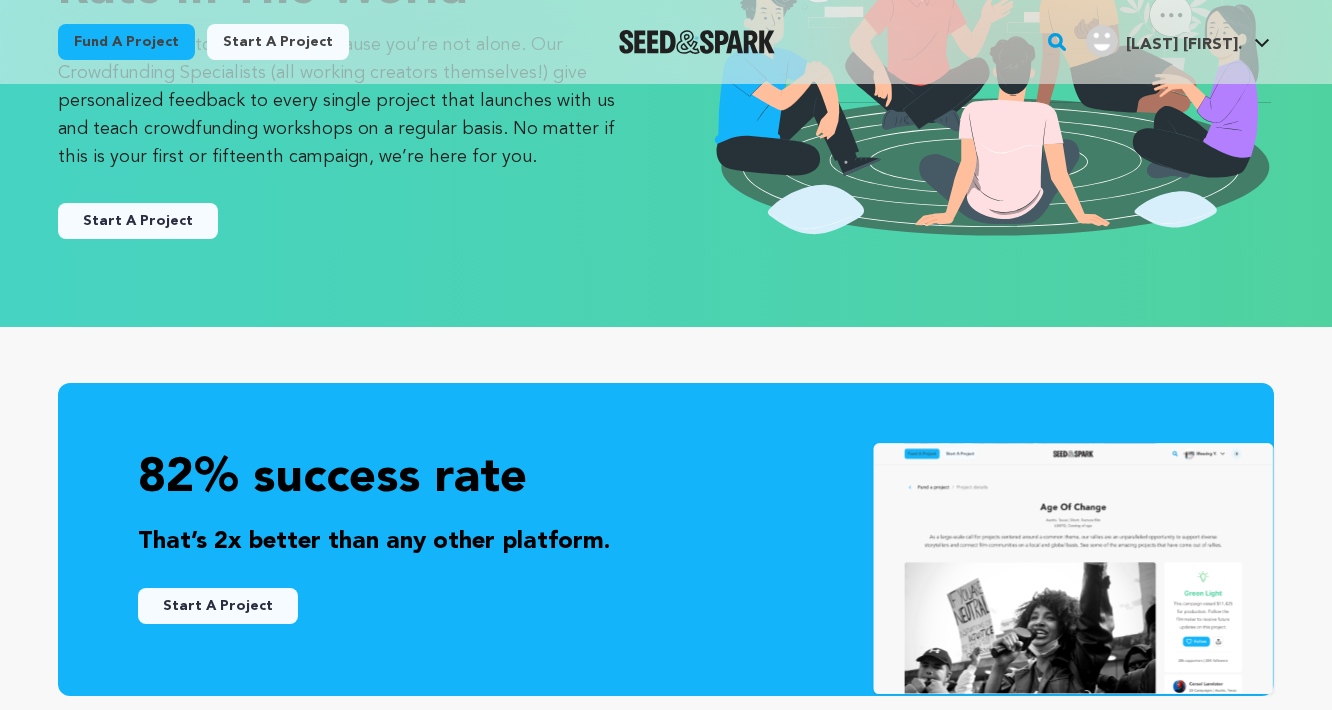 click on "Start A Project" at bounding box center [138, 221] 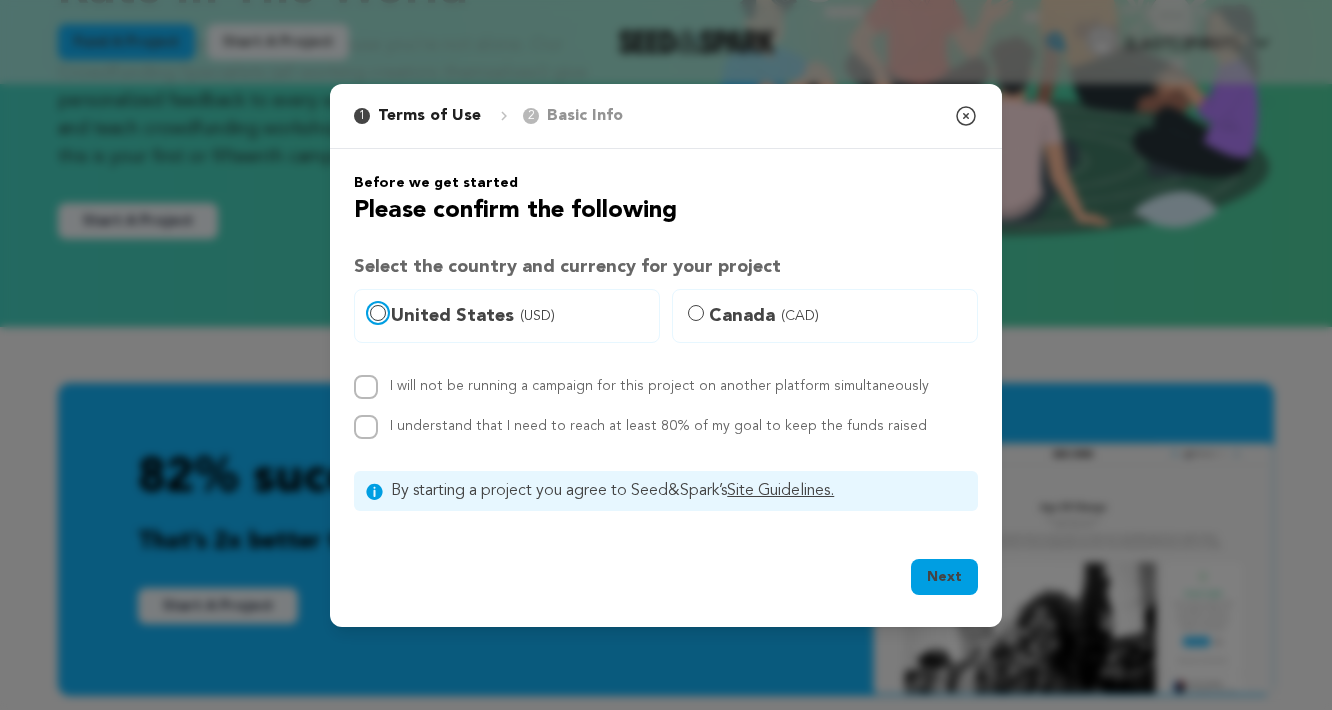 click on "United States
(USD)" at bounding box center (378, 313) 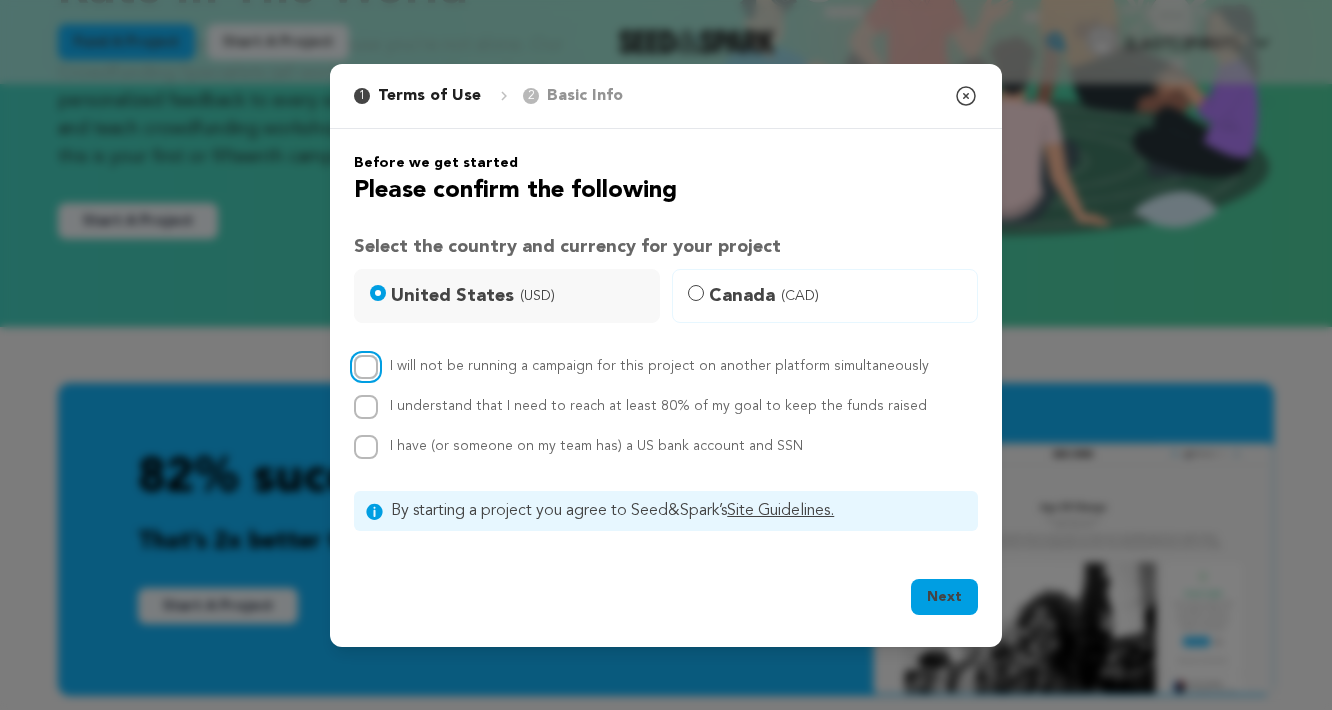 click on "I will not be running a campaign for this project on another platform
simultaneously" at bounding box center [366, 367] 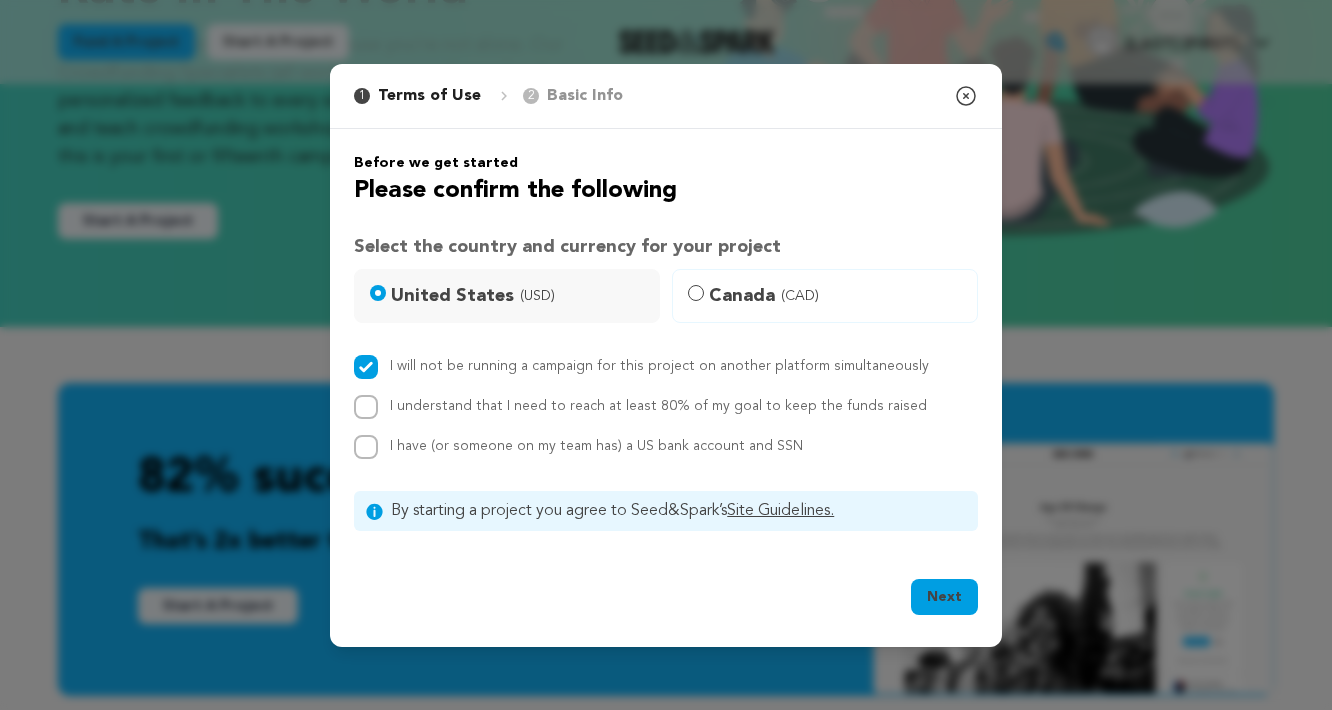click at bounding box center [366, 407] 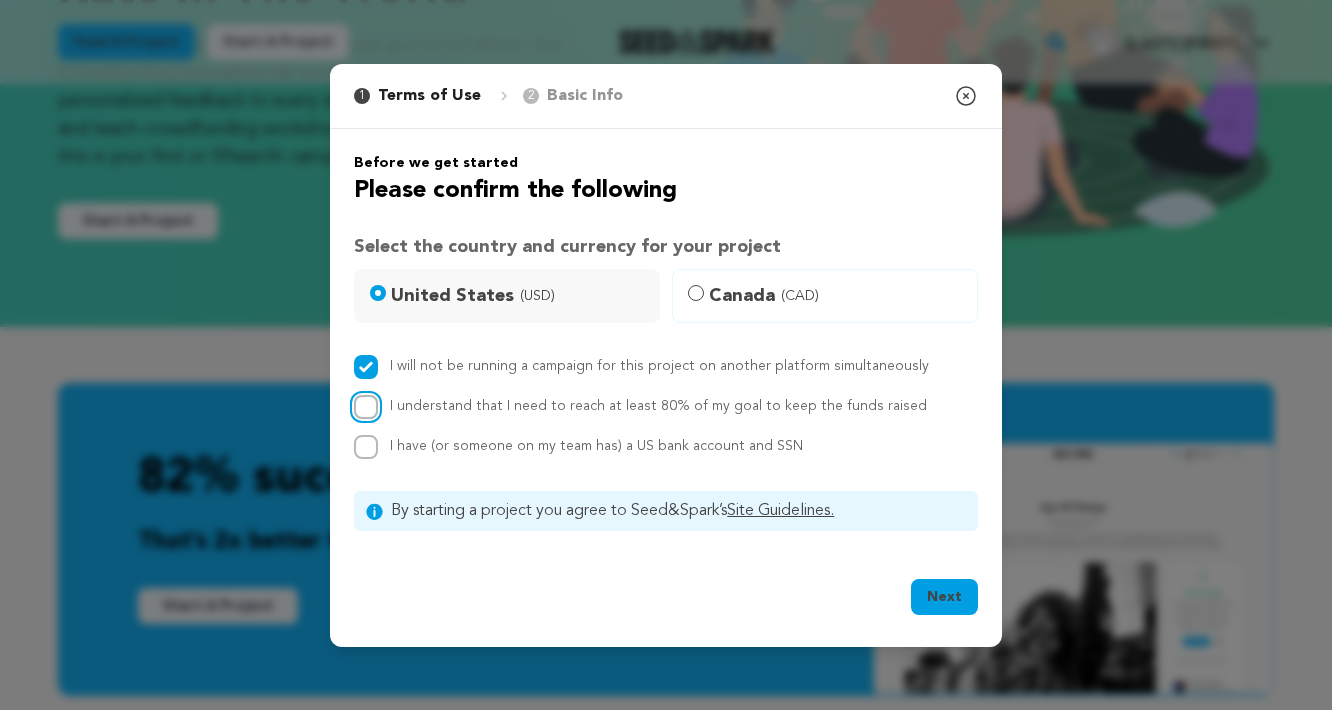 click on "I understand that I need to reach at least 80% of my goal to keep the
funds raised" at bounding box center (366, 407) 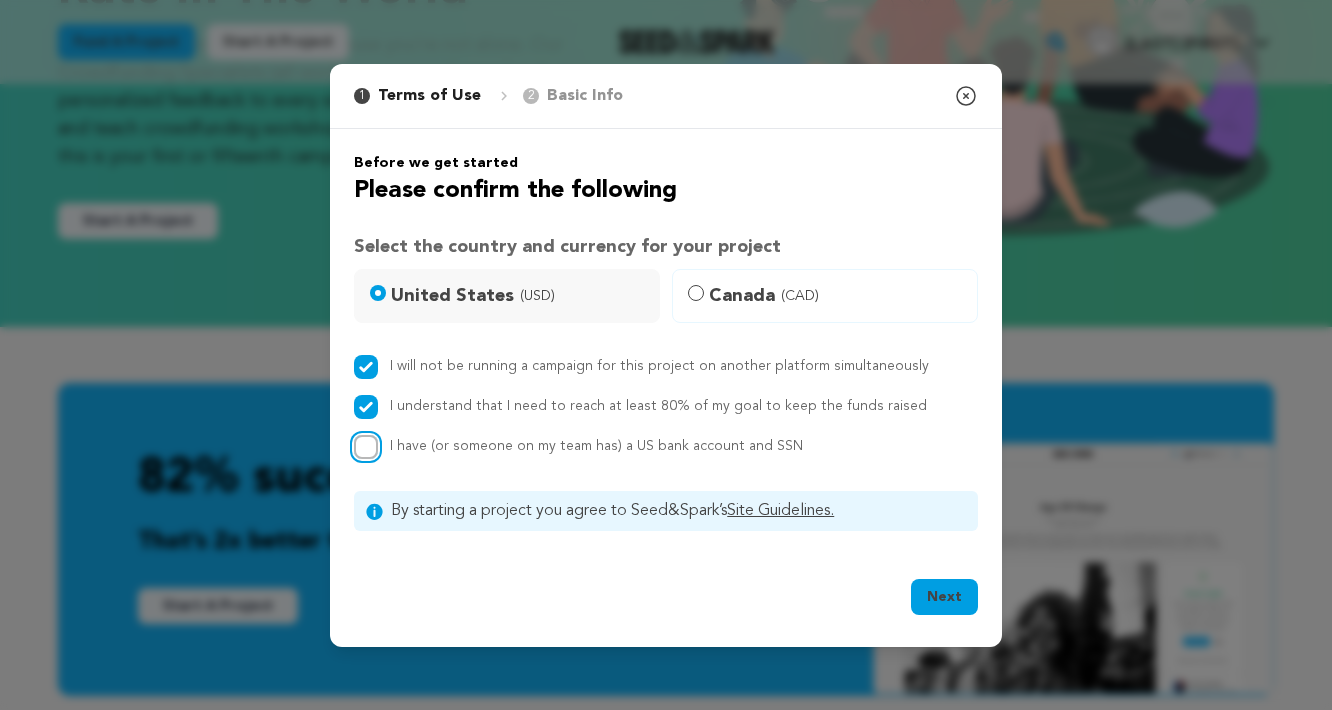 click on "I have (or someone on my team has) a US bank account and SSN" at bounding box center [366, 447] 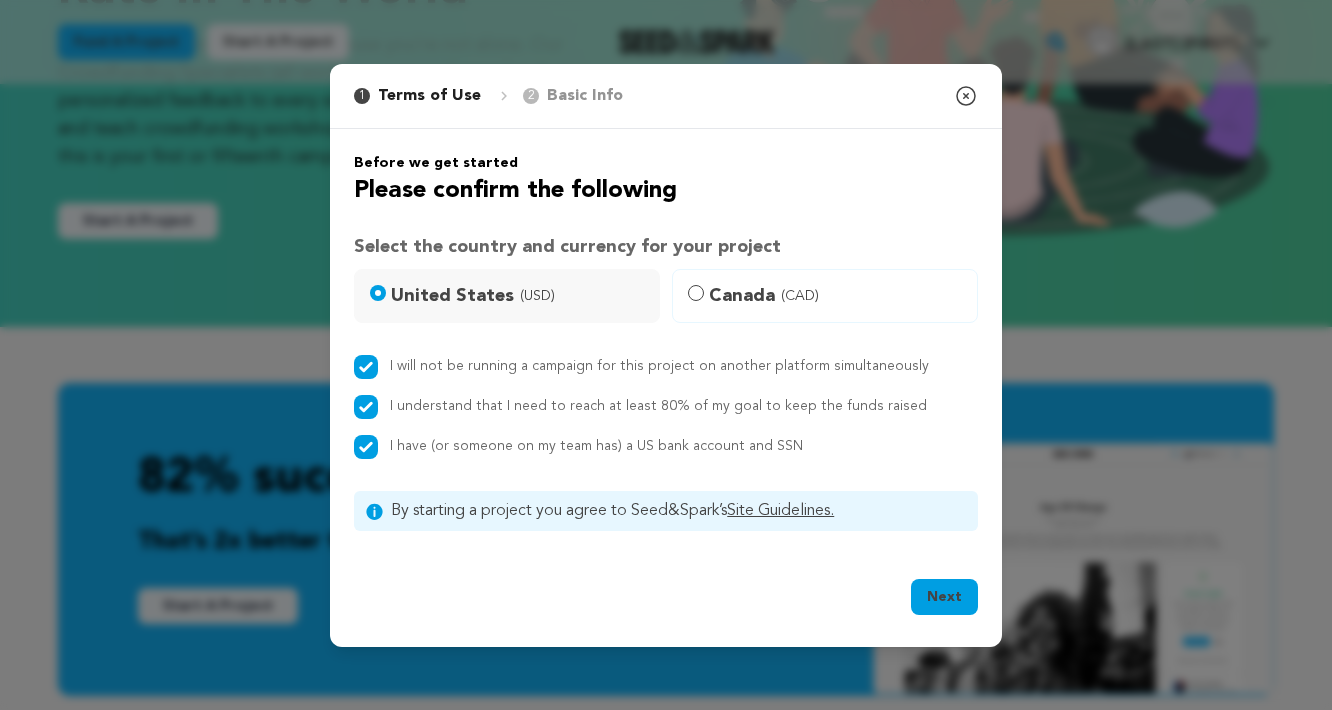 click on "Site Guidelines." at bounding box center [780, 511] 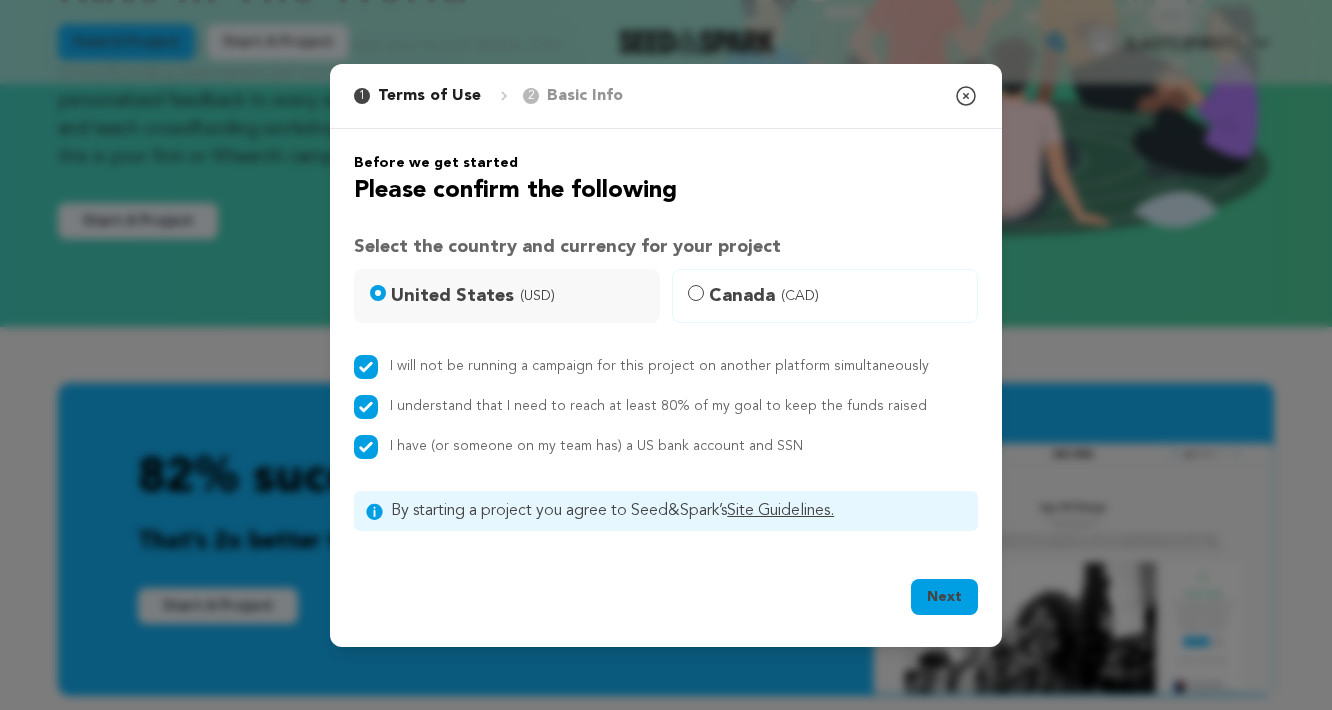 click on "Next" at bounding box center (944, 597) 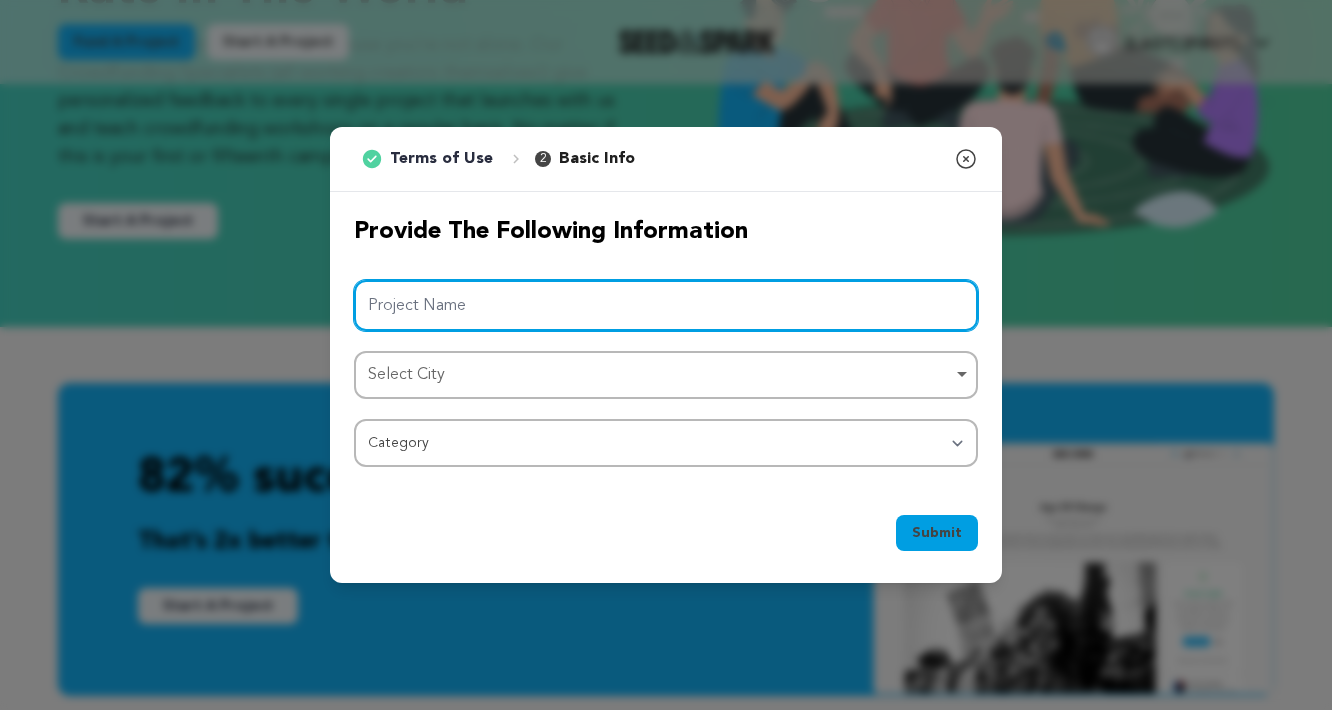 click on "Project Name" at bounding box center (666, 305) 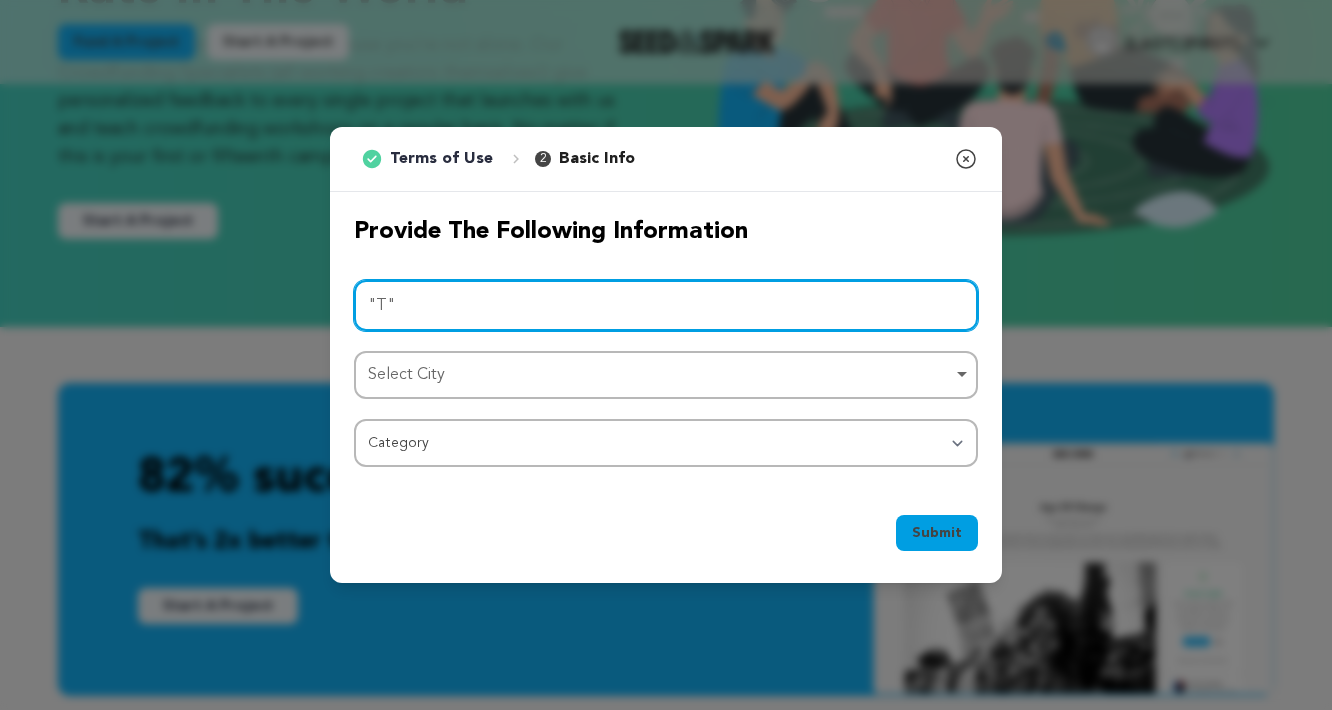 click on "Select City Remove item" at bounding box center [660, 375] 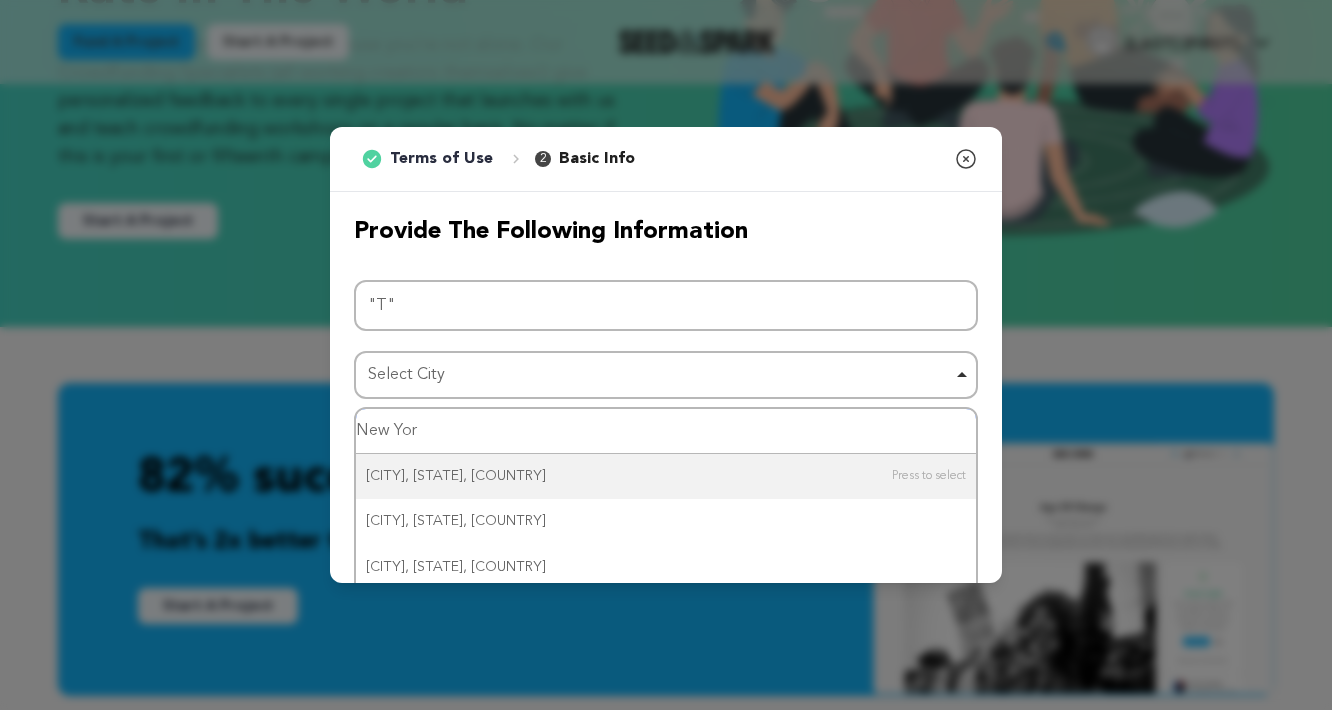 type on "New York" 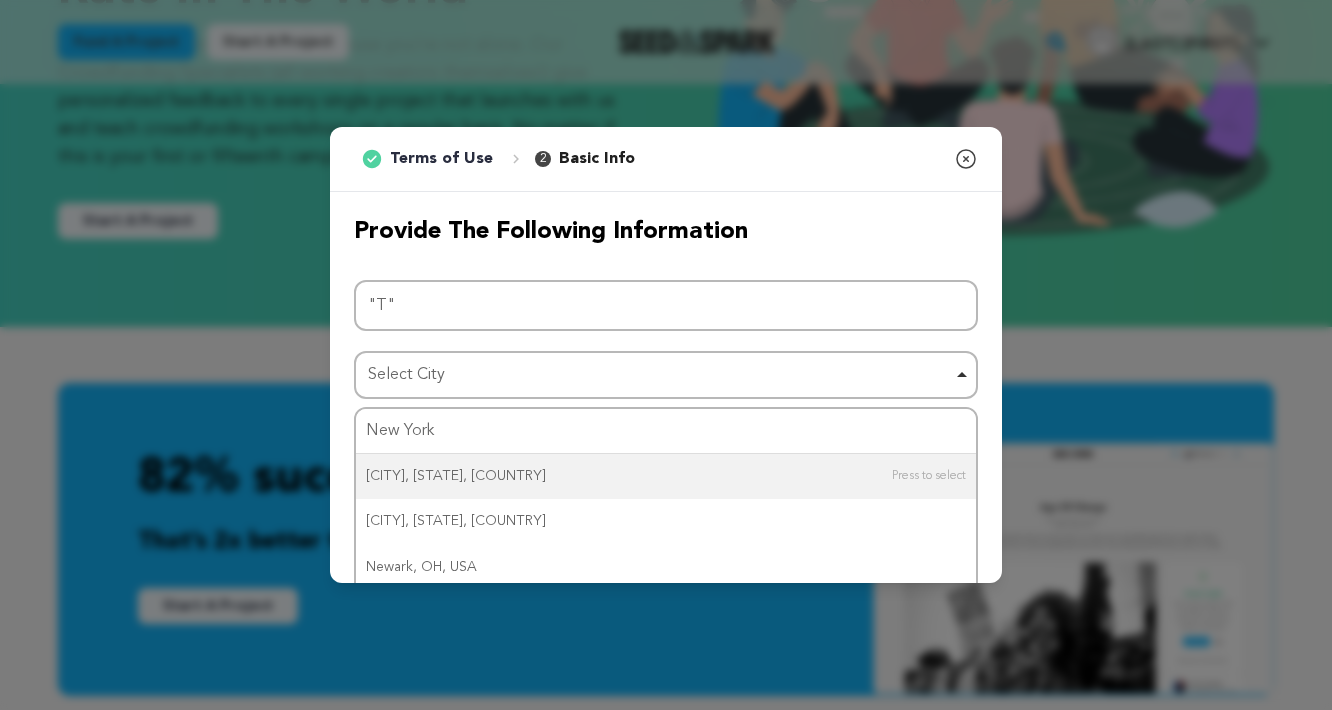 type 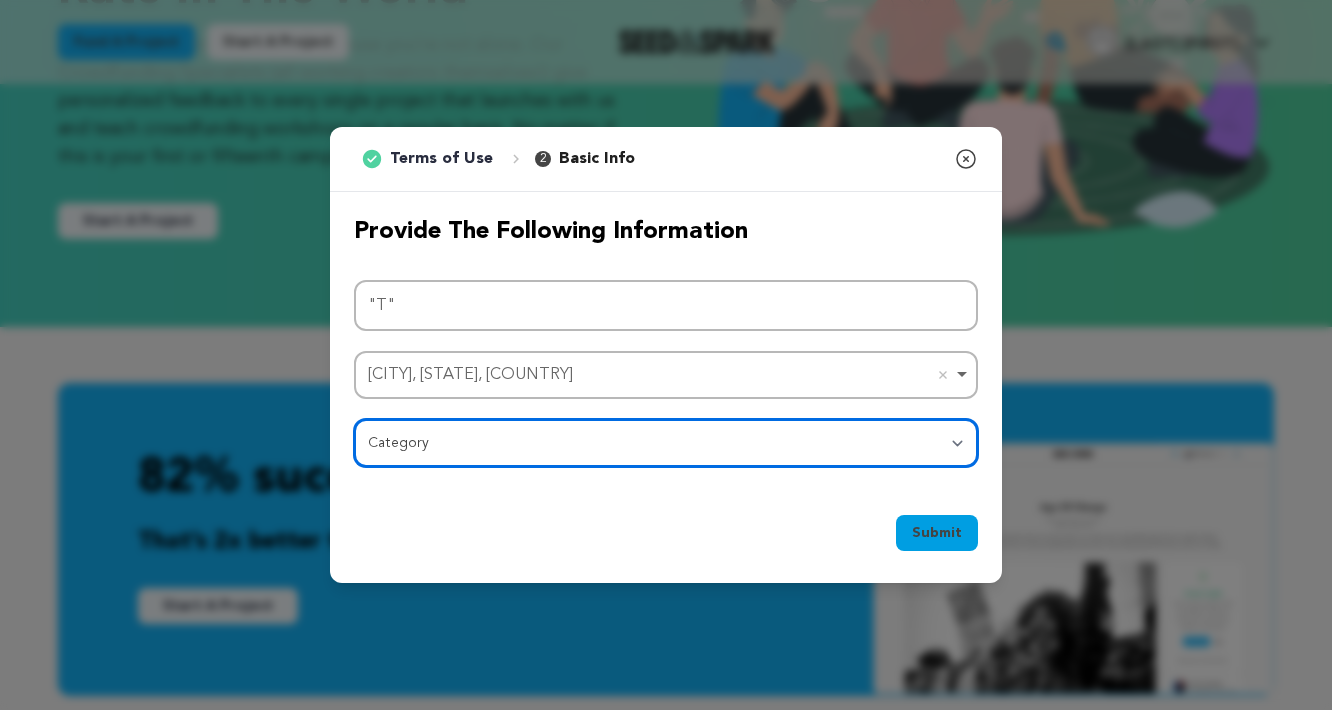 click on "Category
Film Feature
Film Short
Series
Film Festival
Company
Music Video
VR Experience
Comics
Artist Residency
Art & Photography
Collective
Dance
Games
Music
Radio & Podcasts
Orgs & Companies
Writing & Publishing
Venue & Spaces
Theatre" at bounding box center (666, 443) 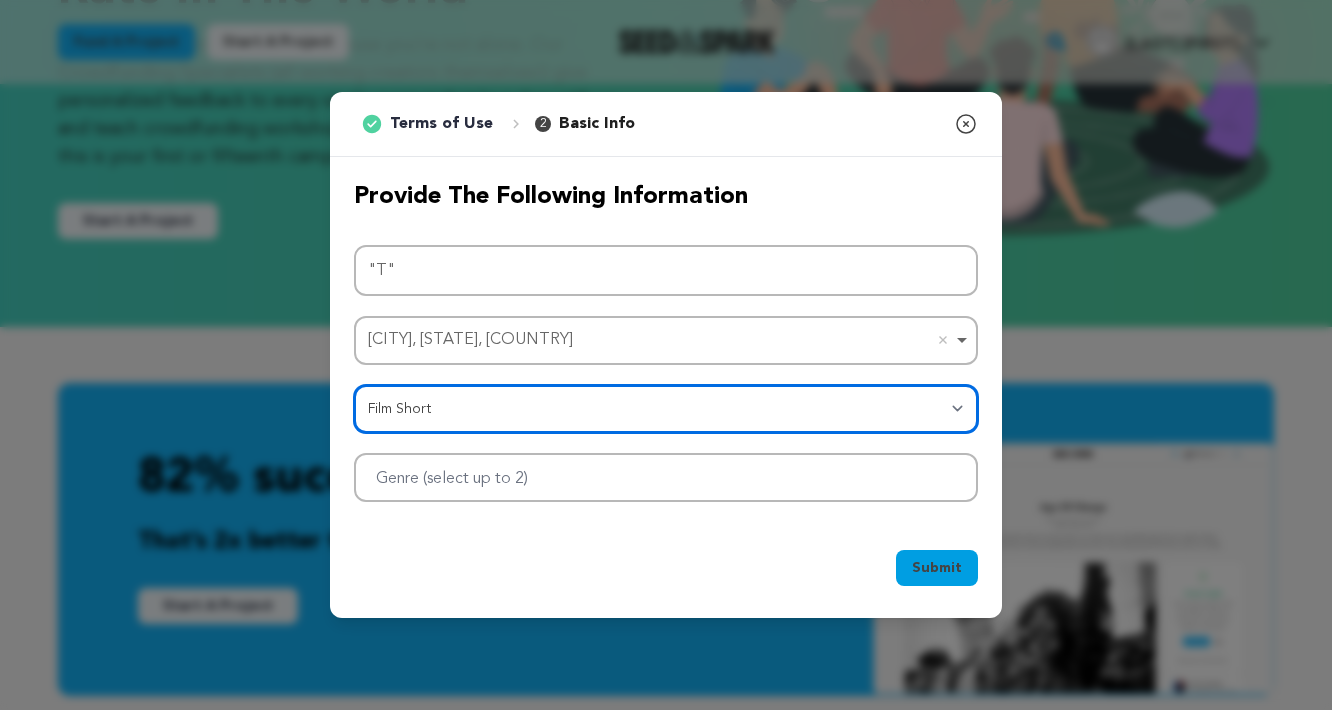 click at bounding box center [666, 477] 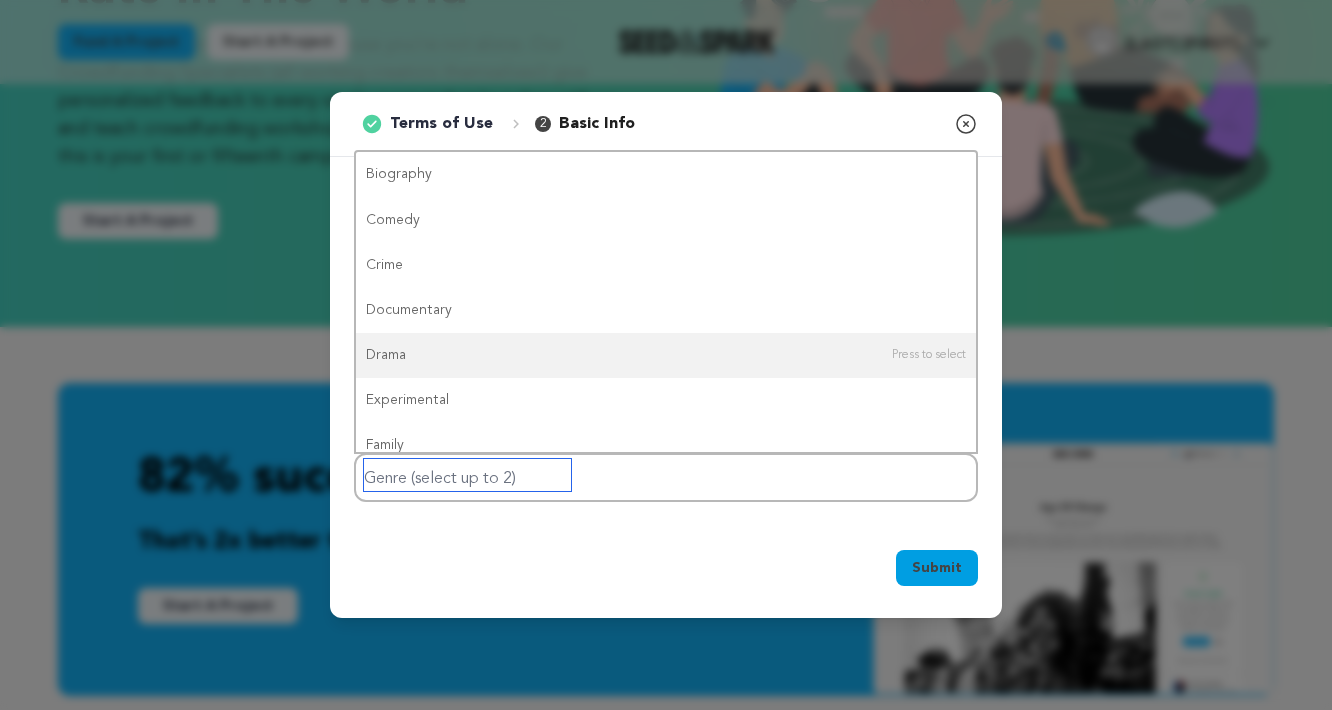 scroll, scrollTop: 170, scrollLeft: 0, axis: vertical 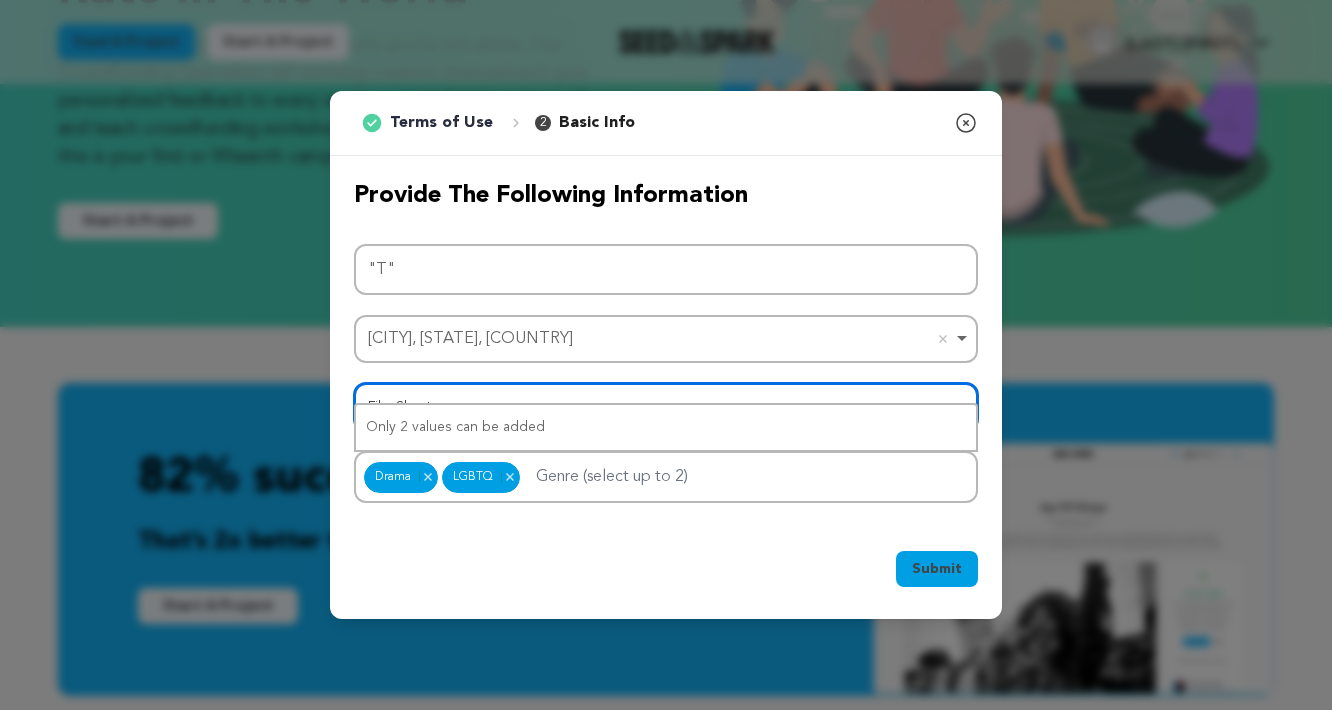 click on "Category
Film Feature
Film Short
Series
Film Festival
Company
Music Video
VR Experience
Comics
Artist Residency
Art & Photography
Collective
Dance
Games
Music
Radio & Podcasts
Orgs & Companies
Writing & Publishing
Venue & Spaces
Theatre" at bounding box center [666, 407] 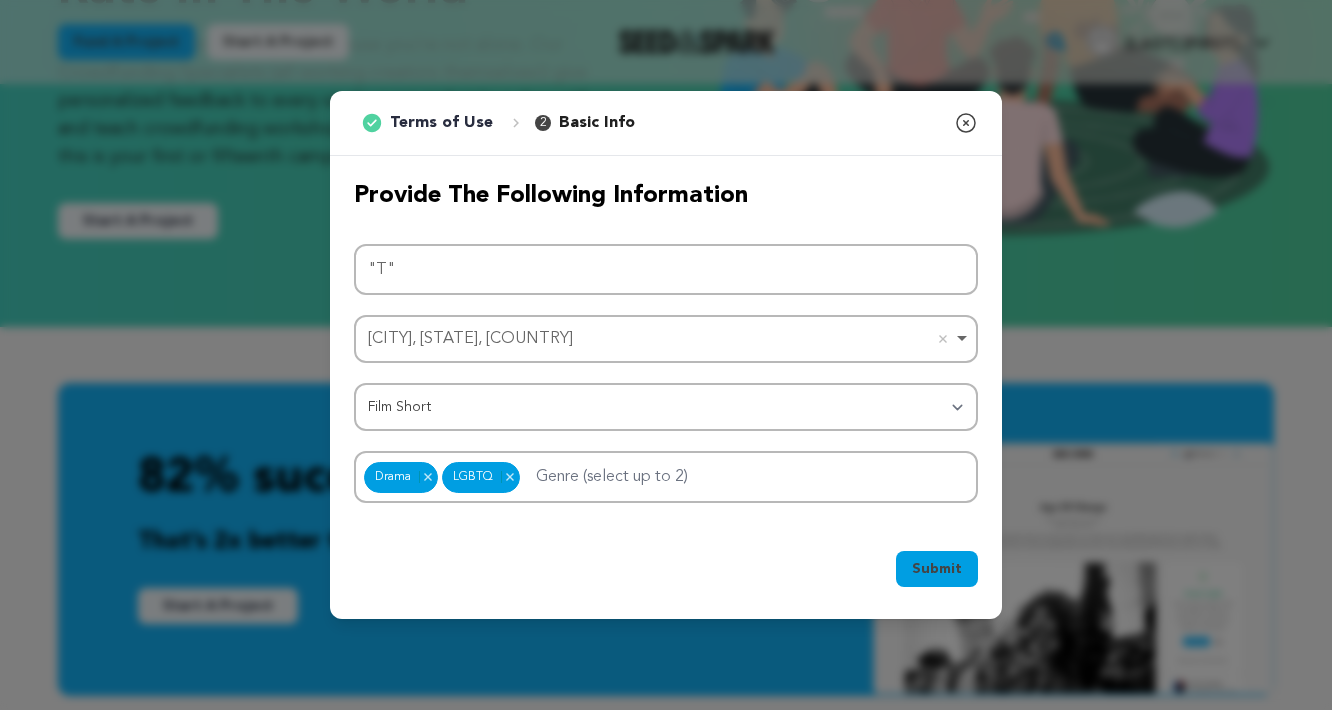 click on "Submit" at bounding box center [937, 569] 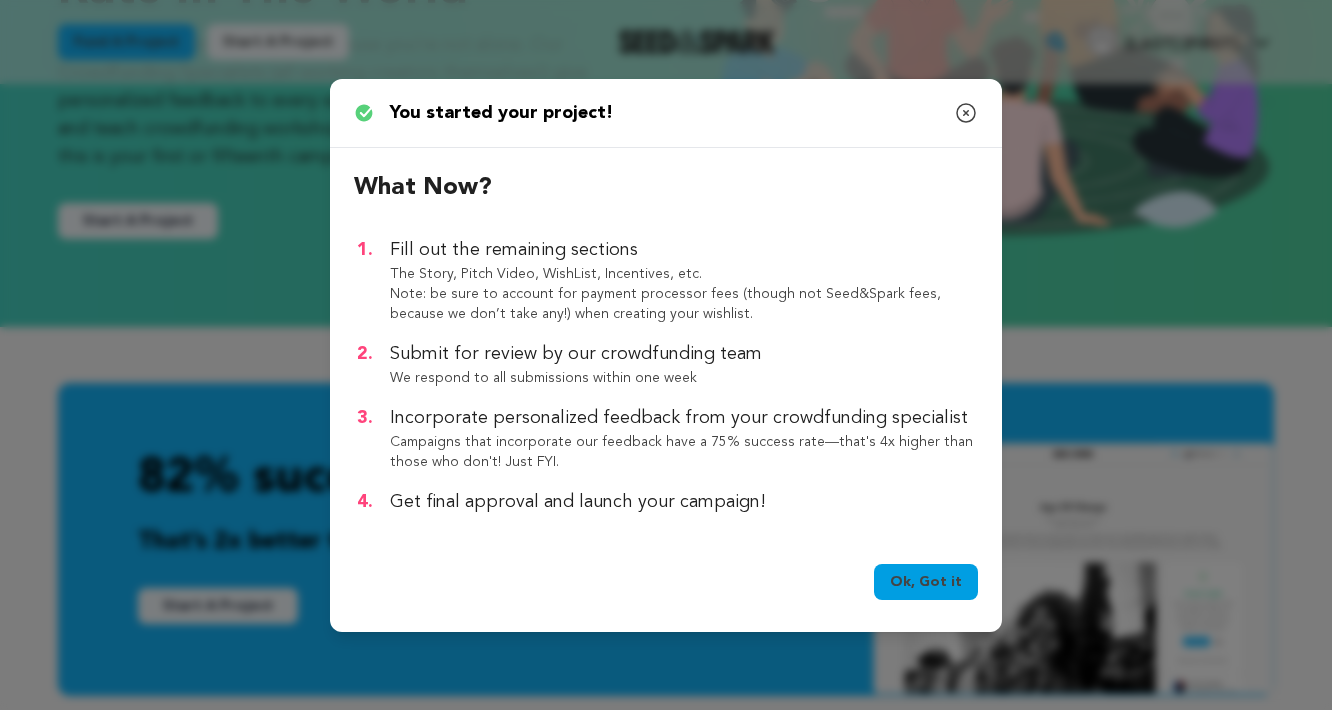 click on "Ok, Got it" at bounding box center (926, 582) 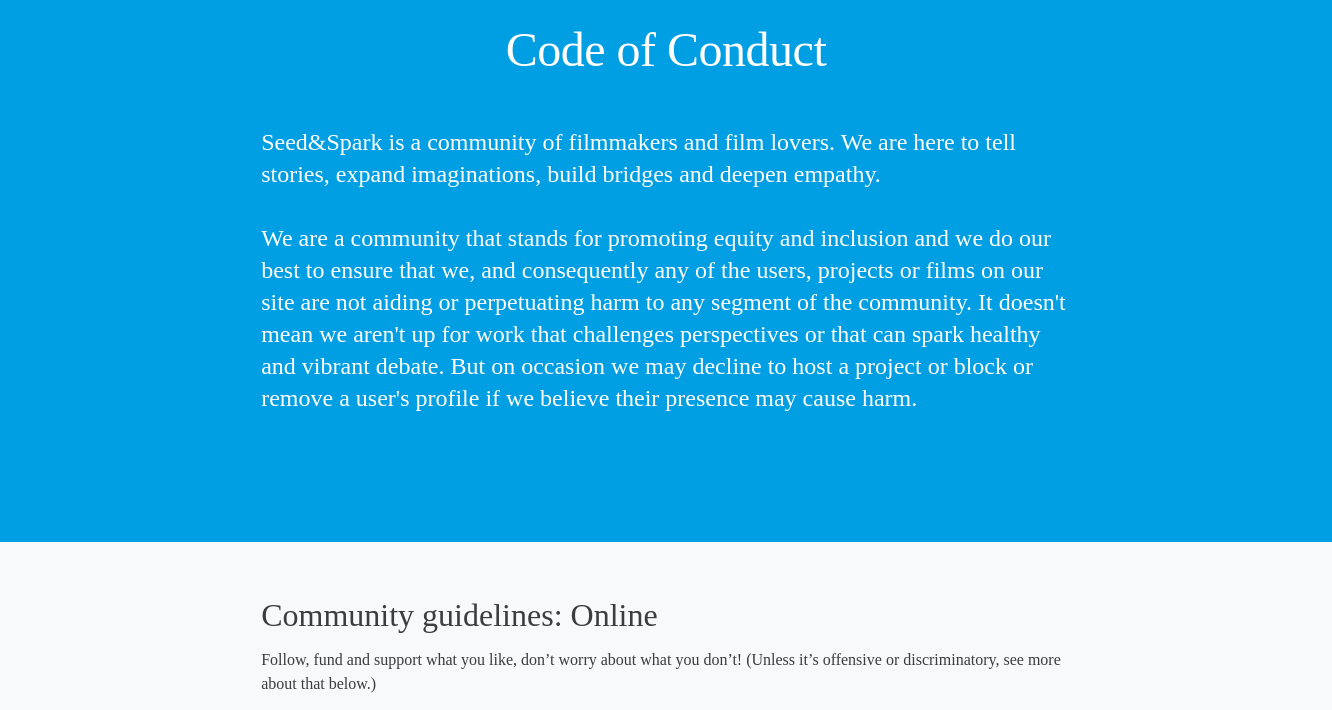 scroll, scrollTop: 0, scrollLeft: 0, axis: both 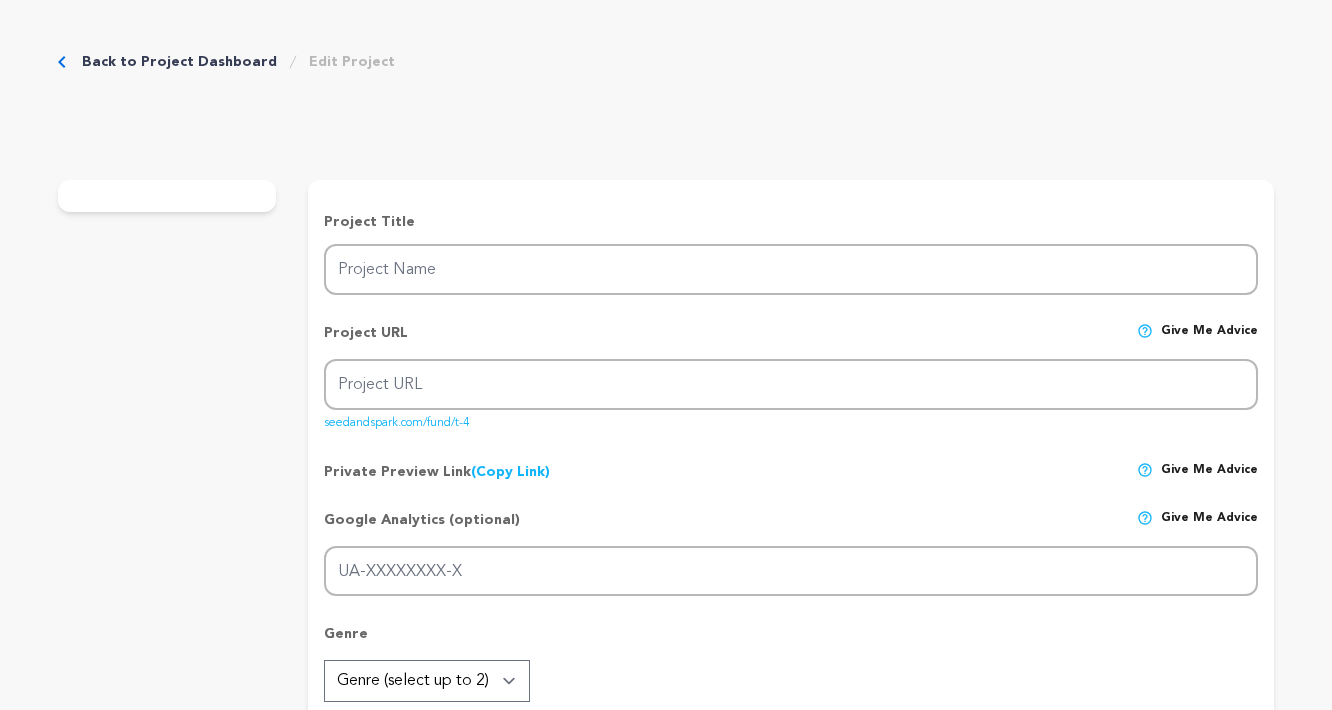 type on ""T"" 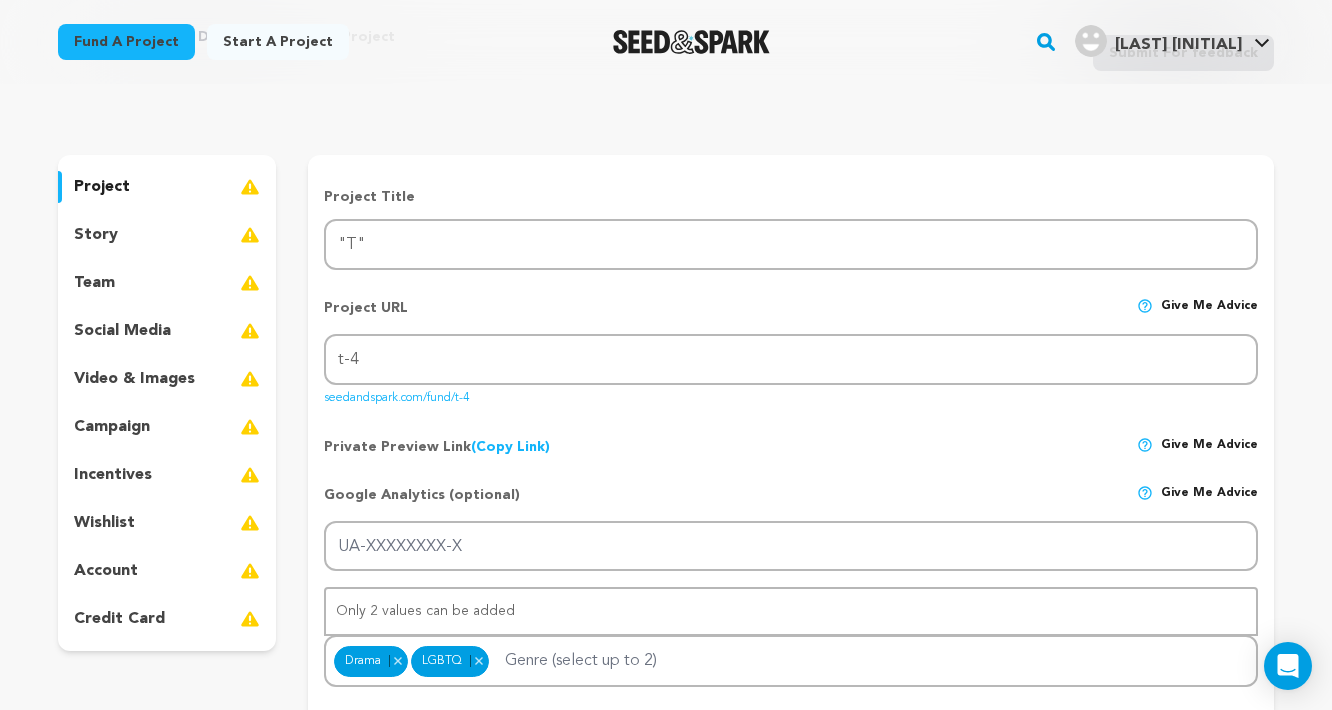 scroll, scrollTop: 155, scrollLeft: 0, axis: vertical 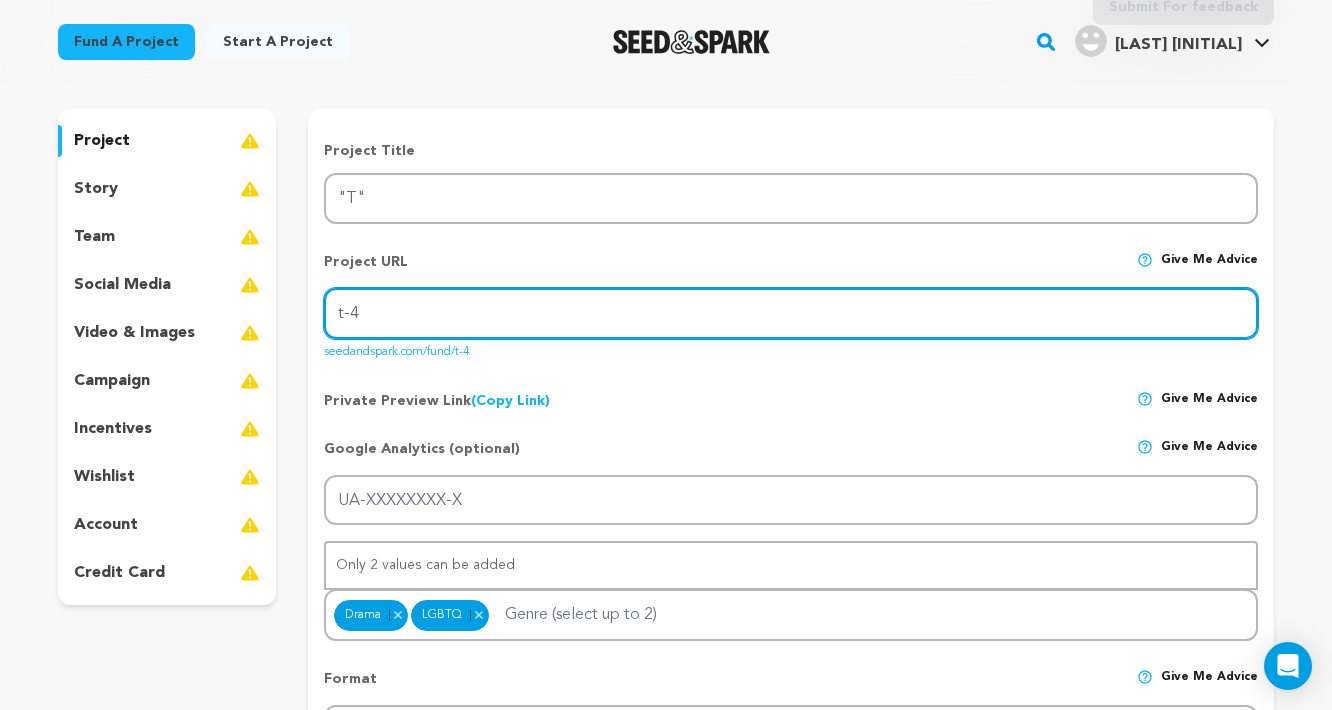 click on "t-4" at bounding box center (791, 313) 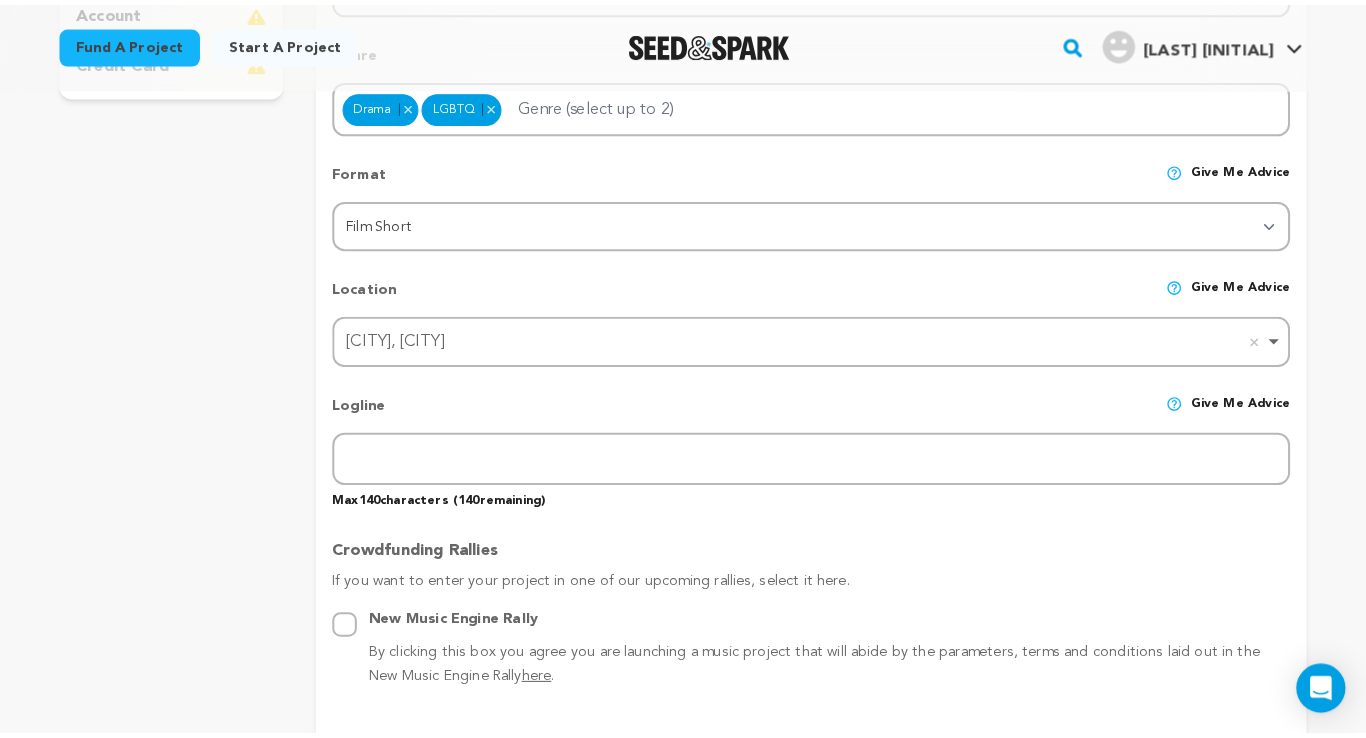 scroll, scrollTop: 683, scrollLeft: 0, axis: vertical 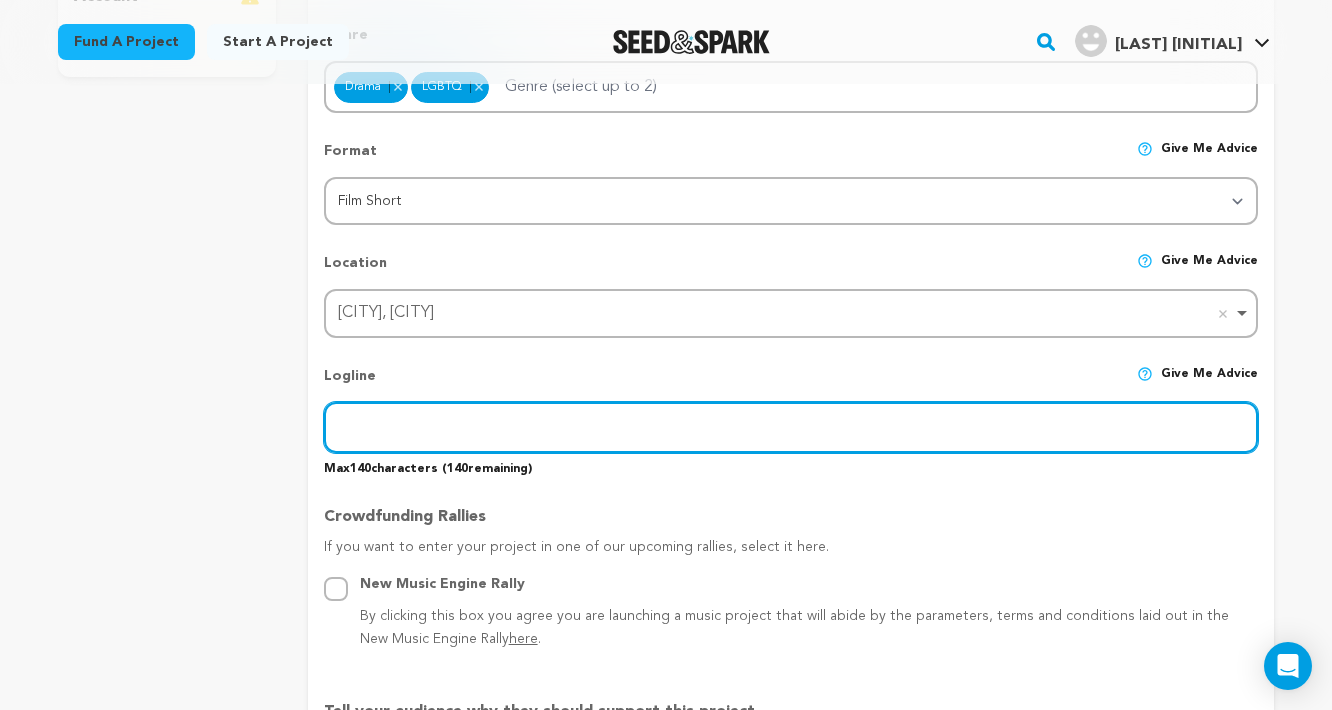 click at bounding box center [791, 427] 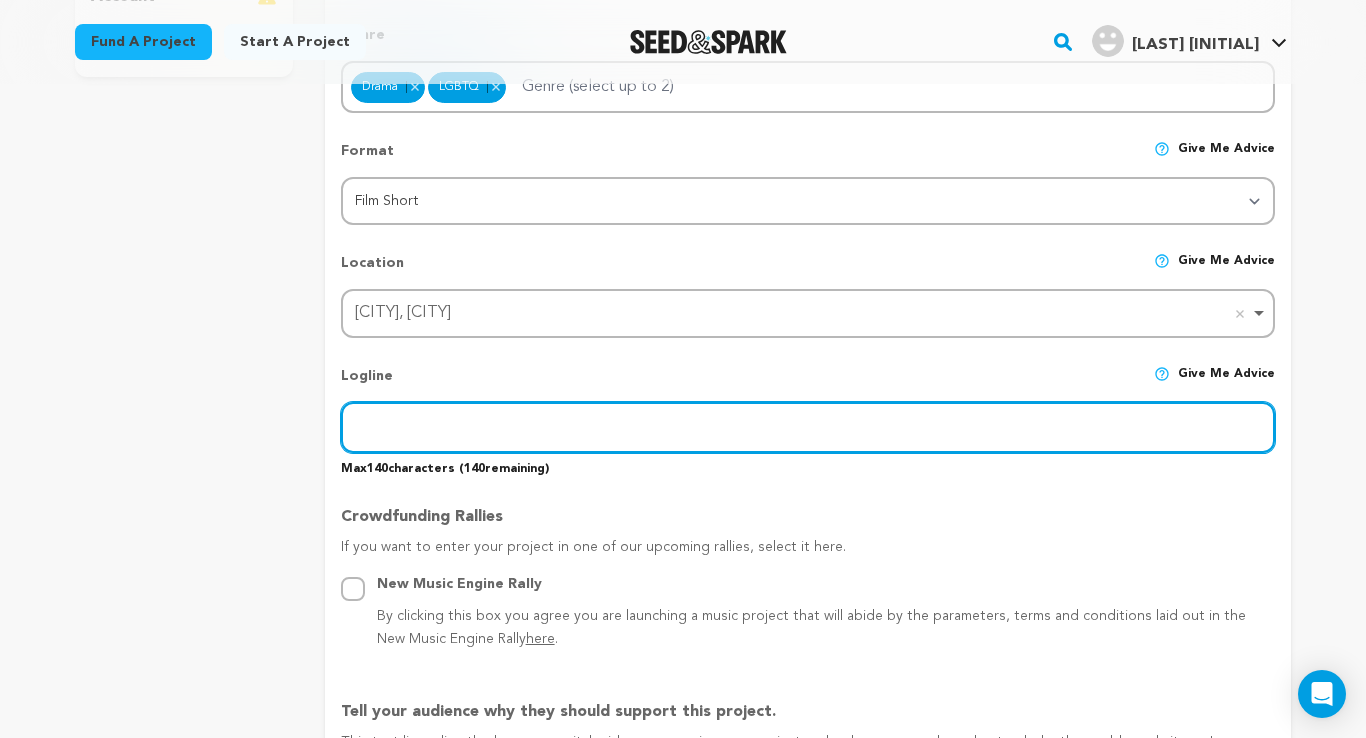 paste on "Martin, a successful New York City makeup artist, indulges in a habit of sex and crystal meth. As he juggles his professional life and secre" 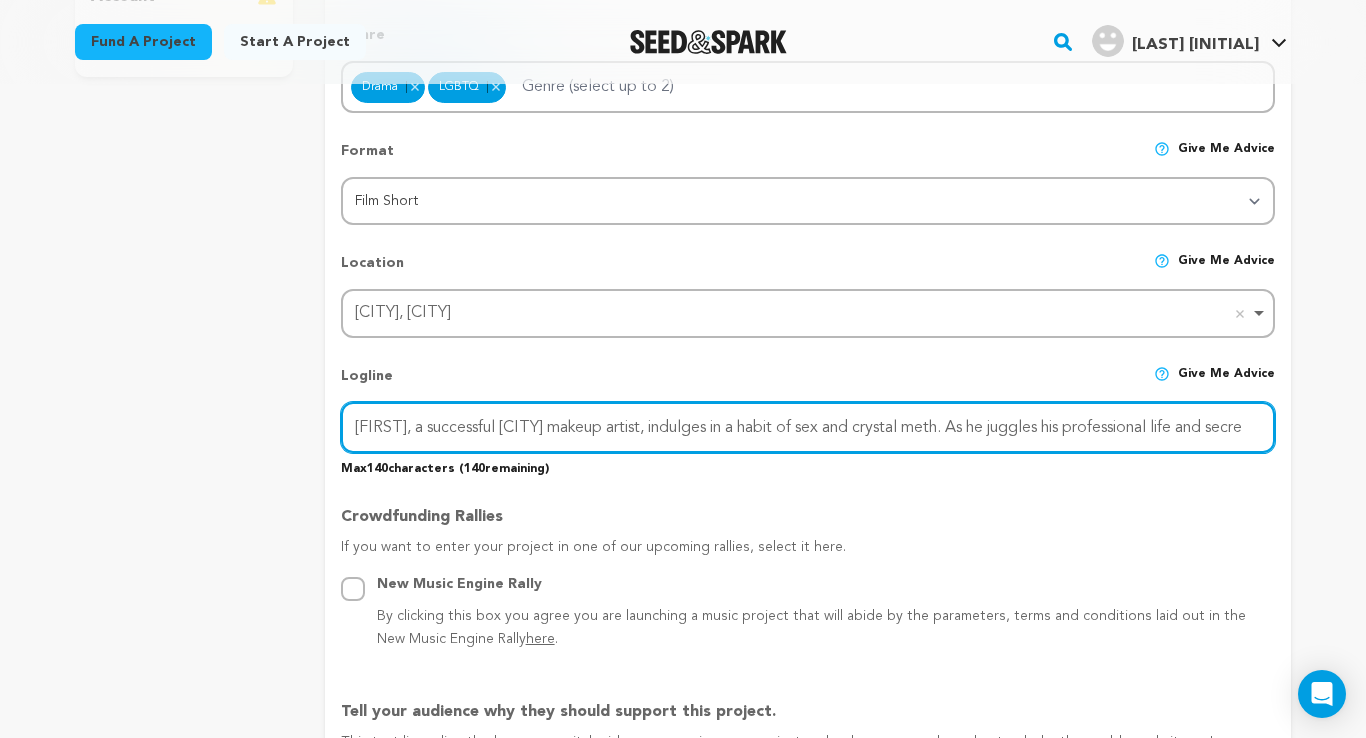 scroll, scrollTop: 0, scrollLeft: 64, axis: horizontal 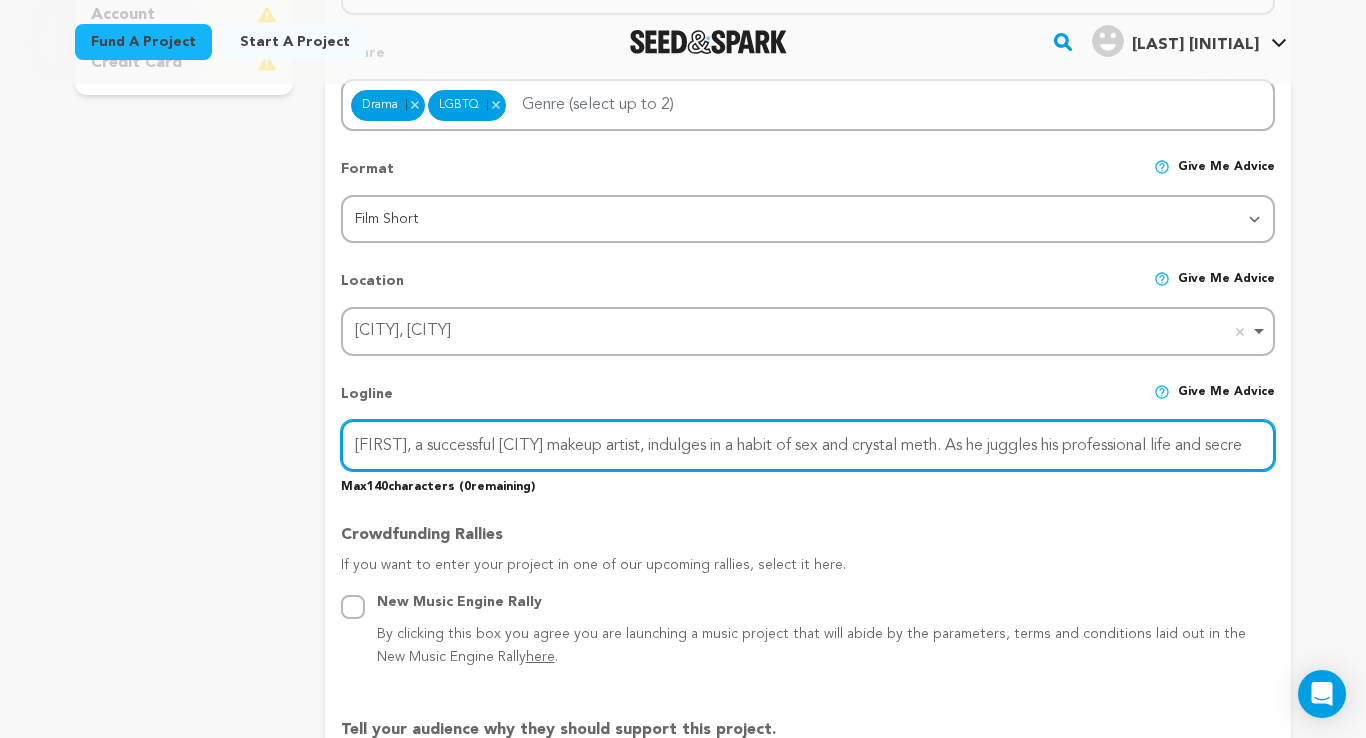 click on "Martin, a successful New York City makeup artist, indulges in a habit of sex and crystal meth. As he juggles his professional life and secre" at bounding box center [808, 445] 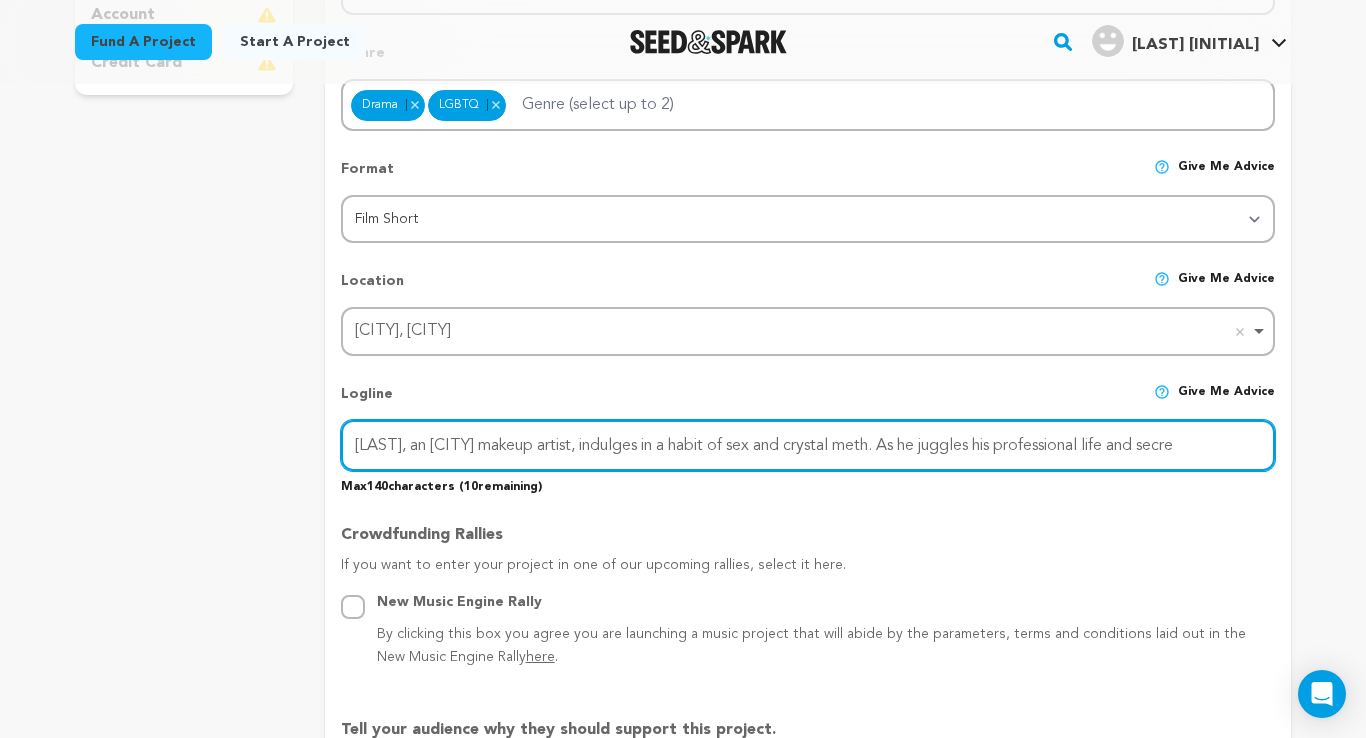 drag, startPoint x: 532, startPoint y: 440, endPoint x: 445, endPoint y: 440, distance: 87 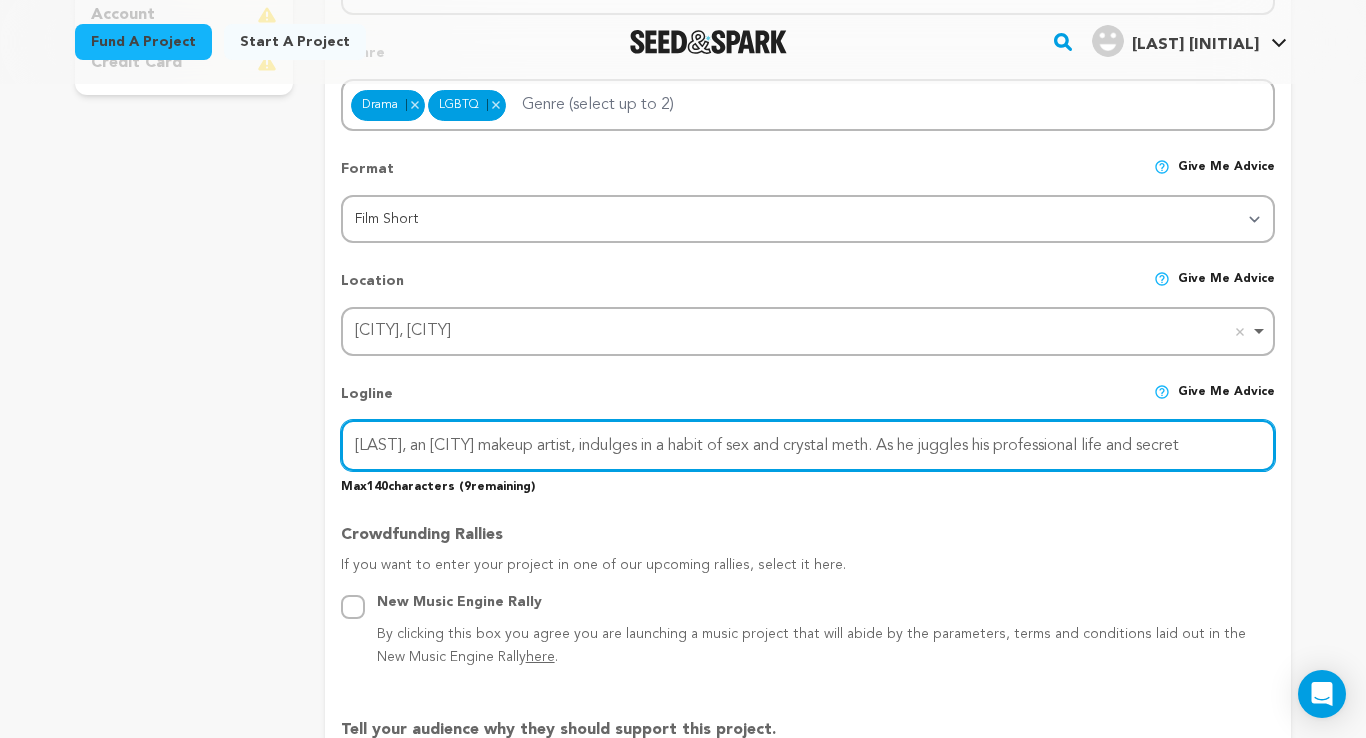 scroll, scrollTop: 0, scrollLeft: 3, axis: horizontal 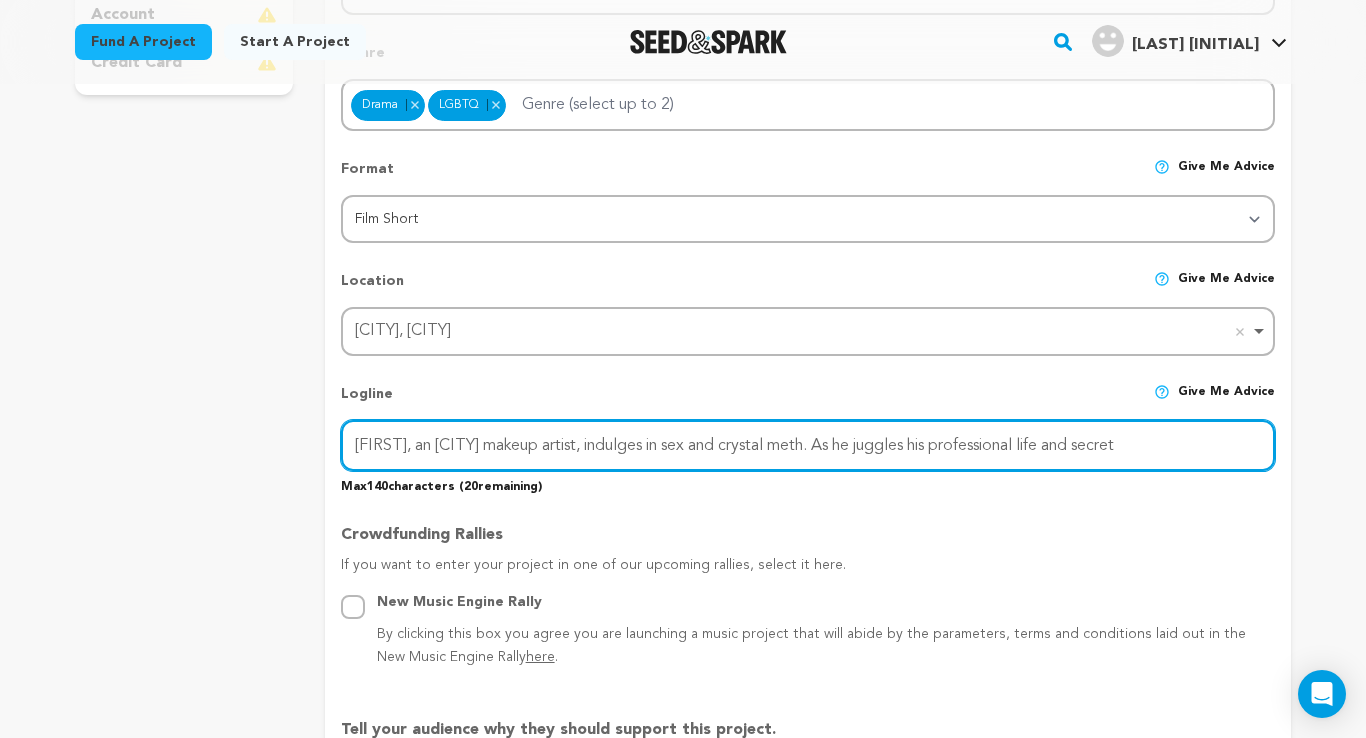click on "Martin, an New York City makeup artist, indulges in sex and crystal meth. As he juggles his professional life and secret" at bounding box center (808, 445) 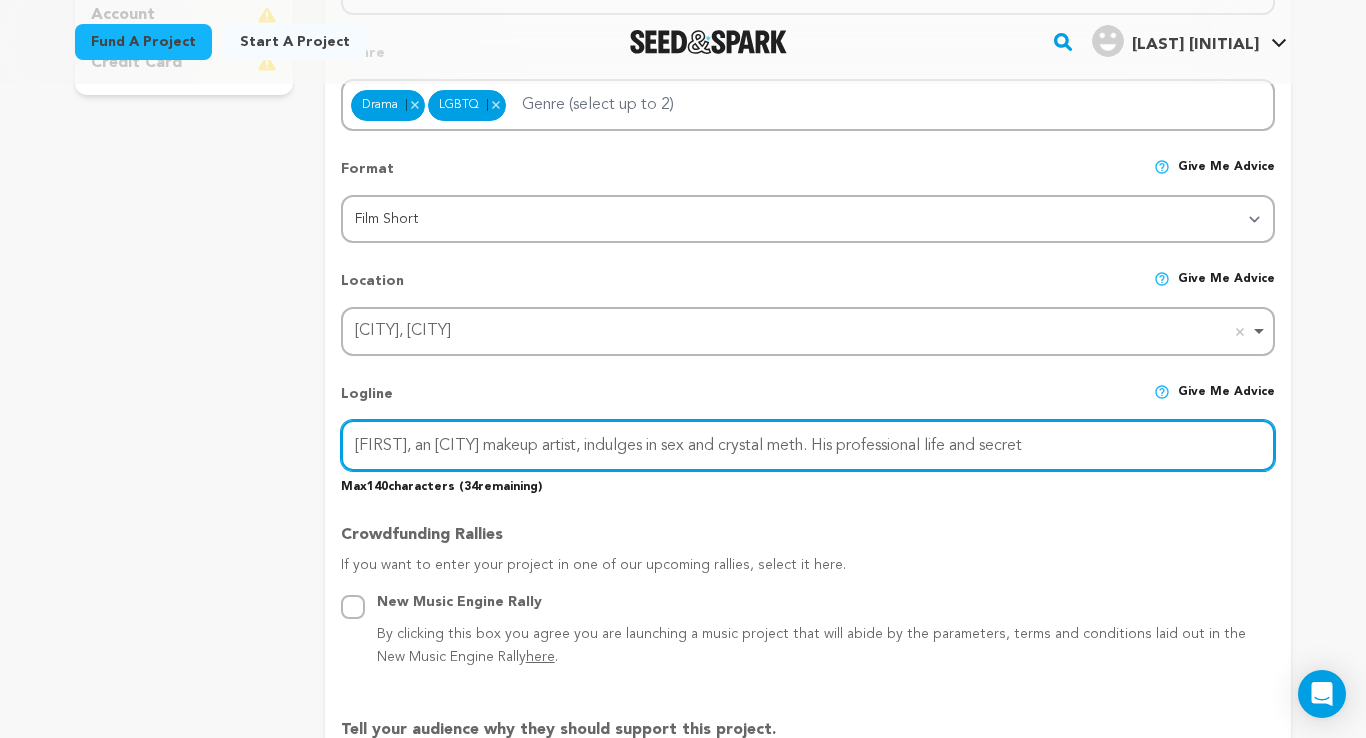 click on "Martin, an New York City makeup artist, indulges in sex and crystal meth. His professional life and secret" at bounding box center (808, 445) 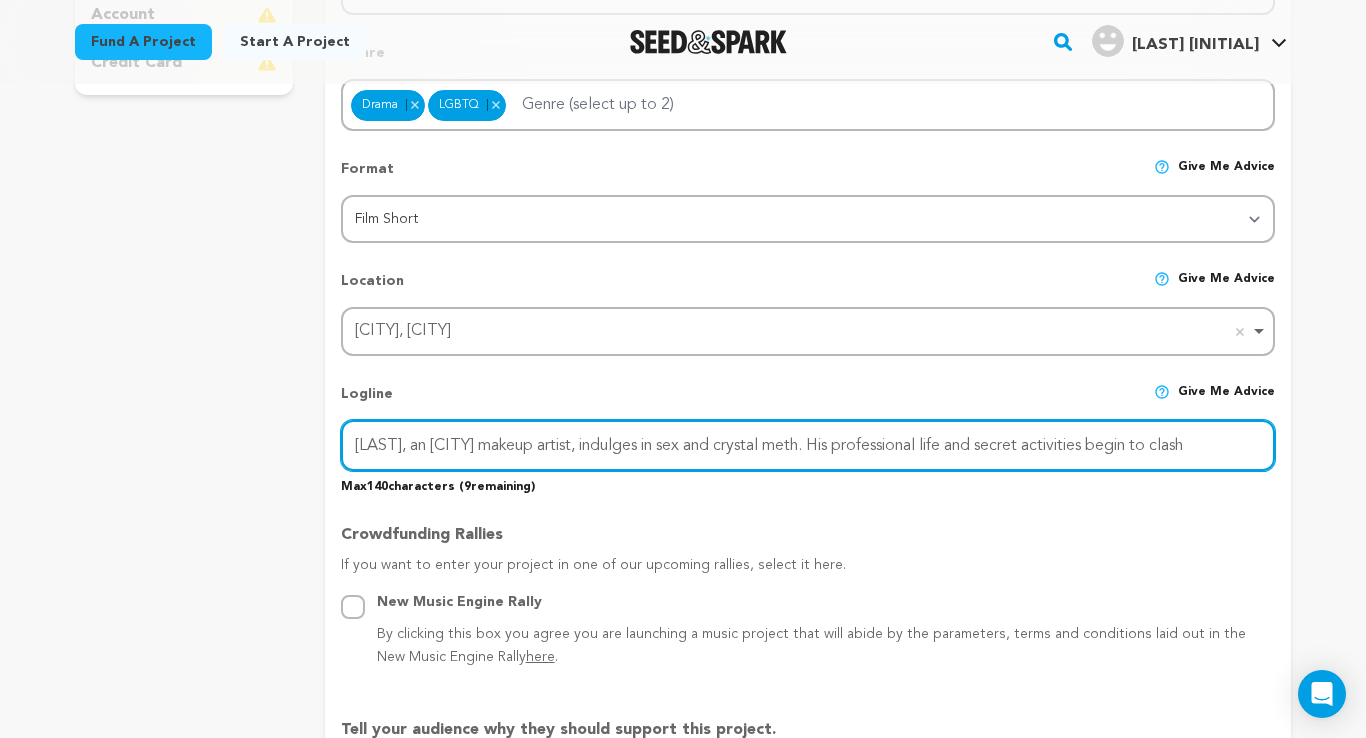 scroll, scrollTop: 0, scrollLeft: 4, axis: horizontal 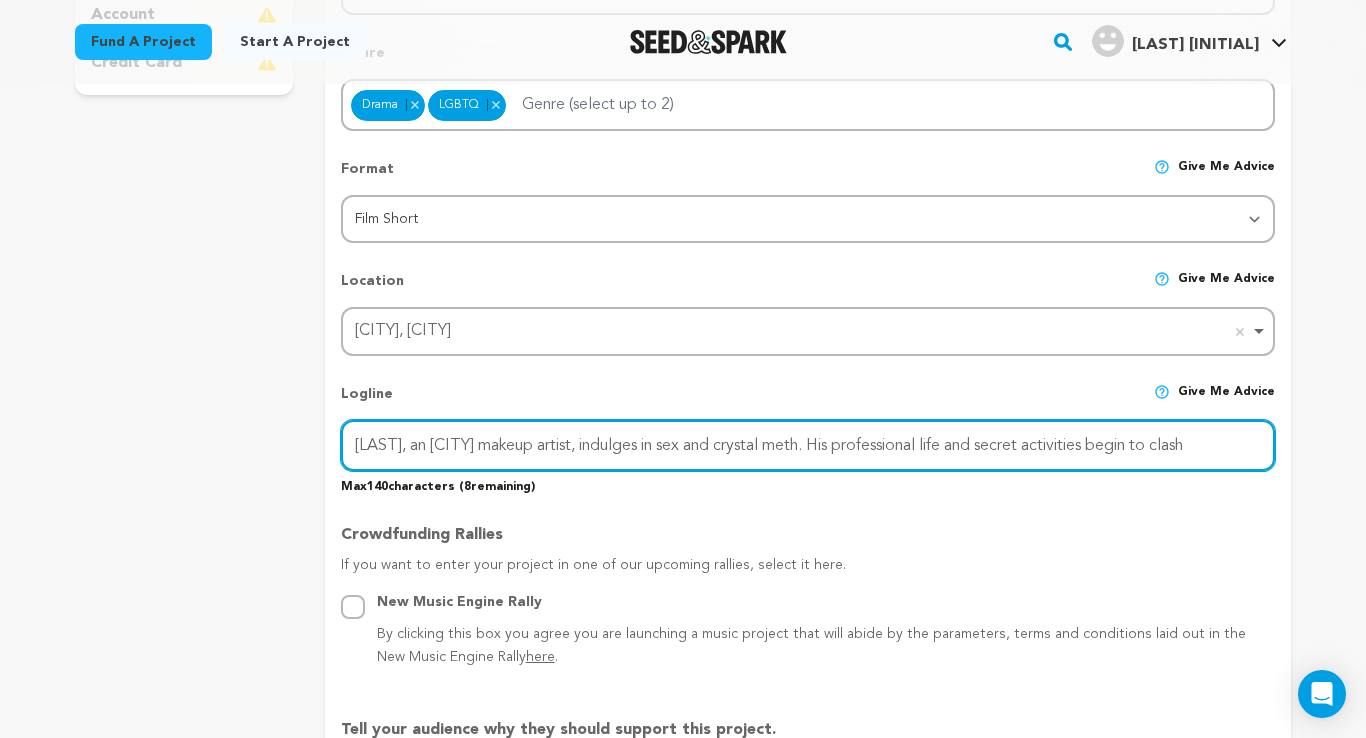 click on "Martin, an New York City makeup artist, indulges in sex and crystal meth. His professional life and secret activities begin to clash" at bounding box center [808, 445] 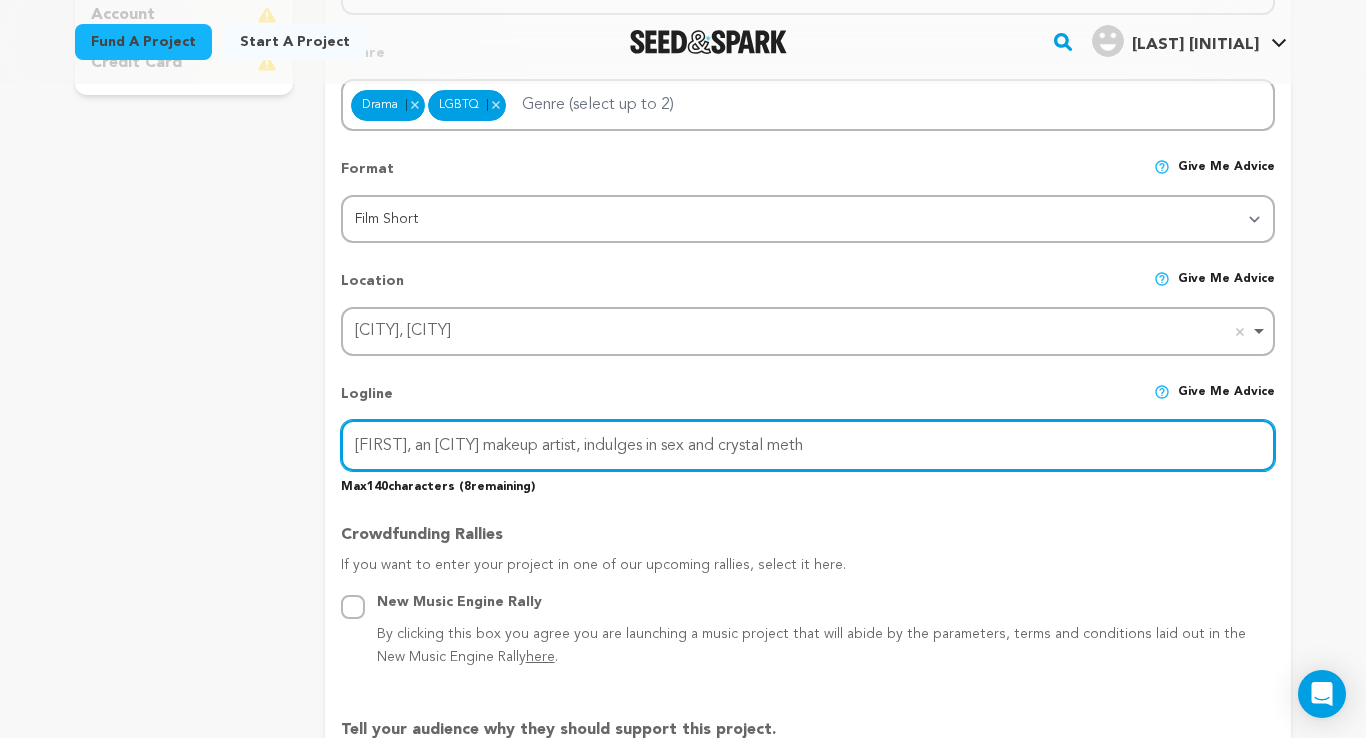 scroll, scrollTop: 0, scrollLeft: 0, axis: both 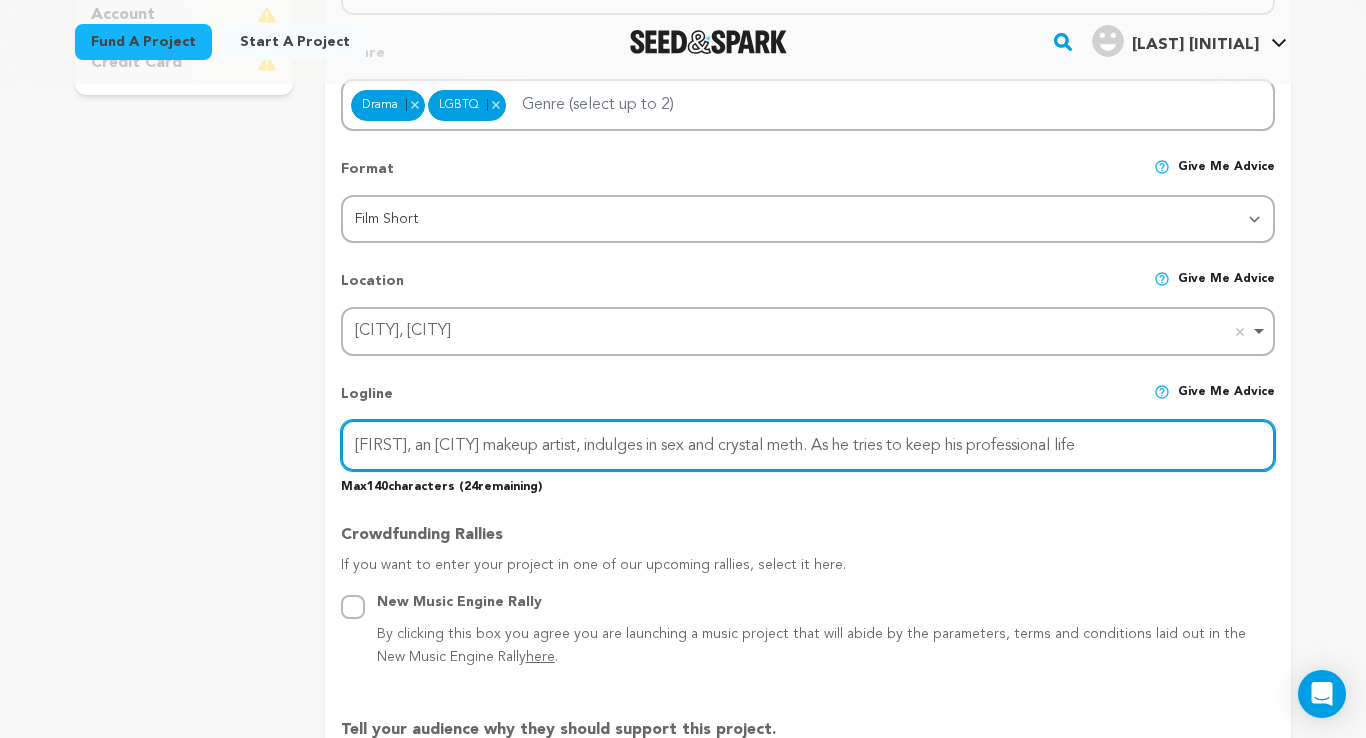 drag, startPoint x: 536, startPoint y: 445, endPoint x: 432, endPoint y: 432, distance: 104.80935 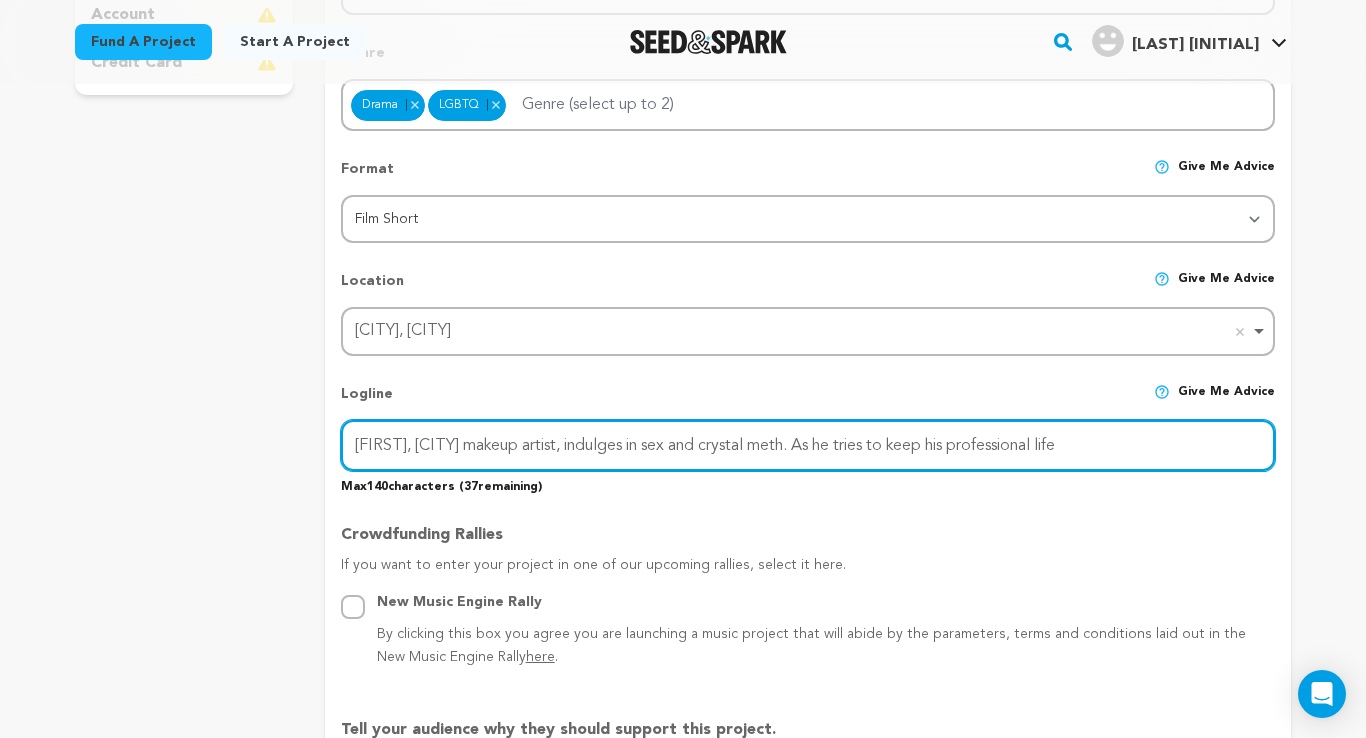 click on "Martin, NYC makeup artist, indulges in sex and crystal meth. As he tries to keep his professional life" at bounding box center (808, 445) 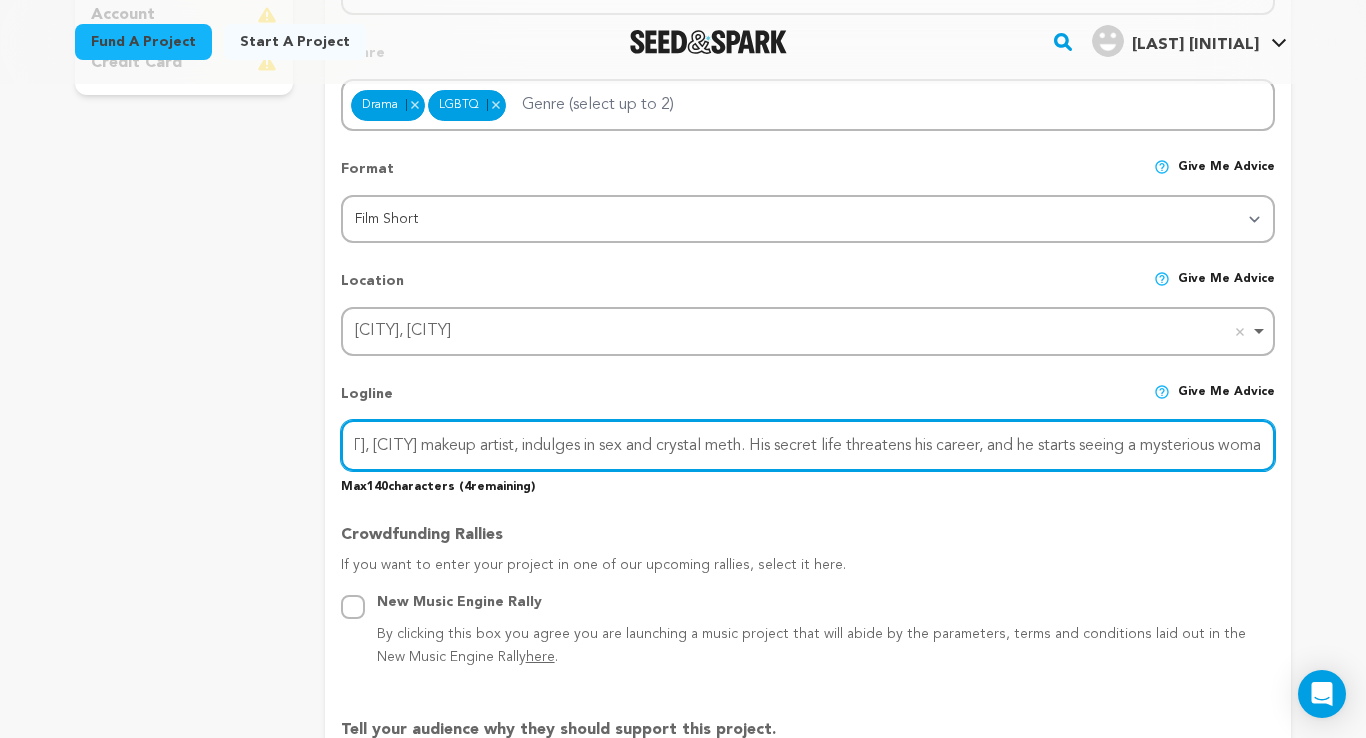 scroll, scrollTop: 0, scrollLeft: 66, axis: horizontal 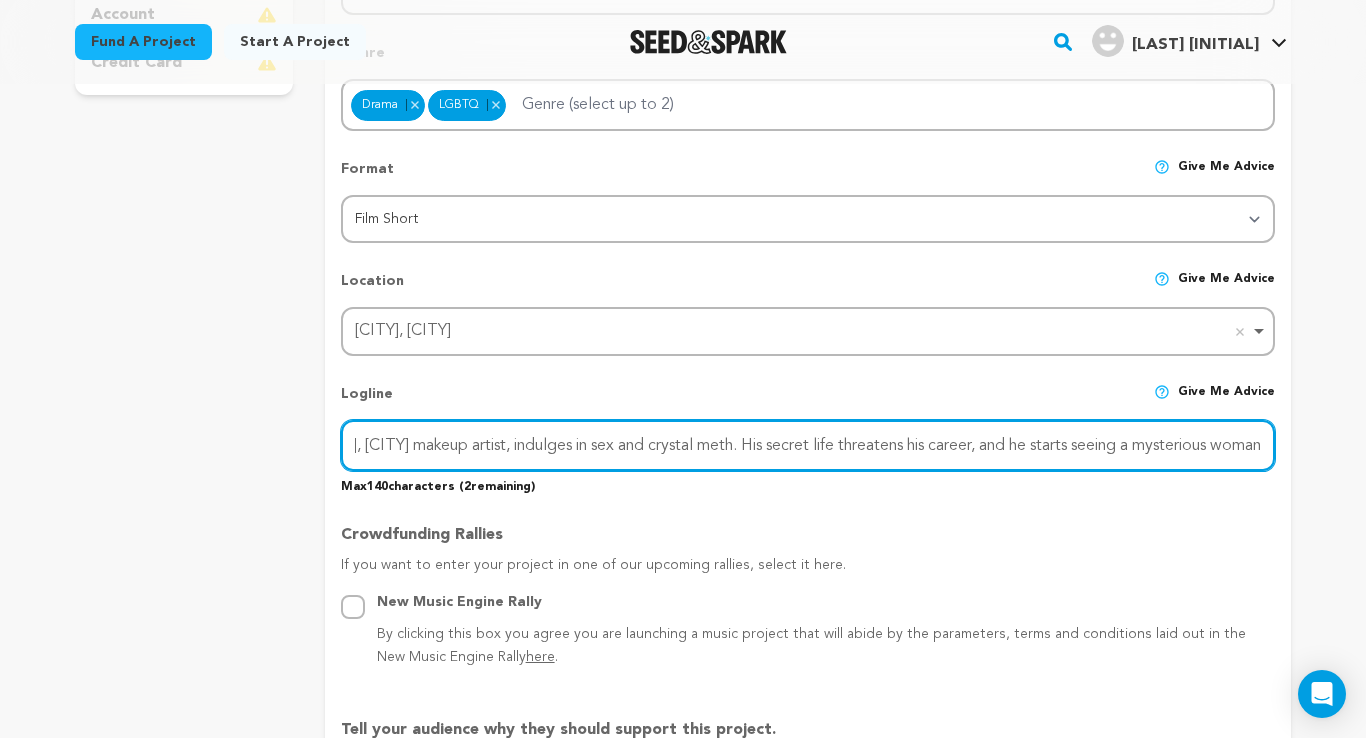 click on "Martin, NYC makeup artist, indulges in sex and crystal meth. His secret life threatens his career, and he starts seeing a mysterious woman" at bounding box center [808, 445] 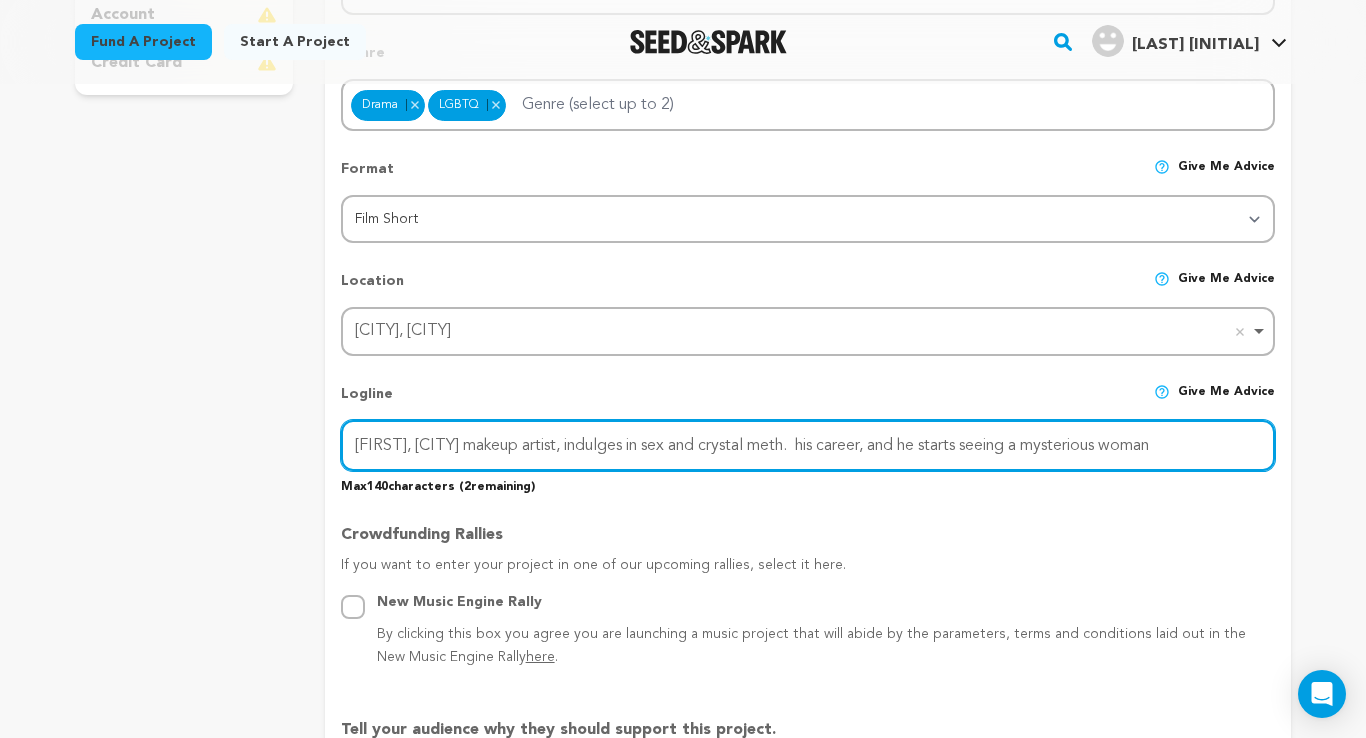 scroll, scrollTop: 0, scrollLeft: 0, axis: both 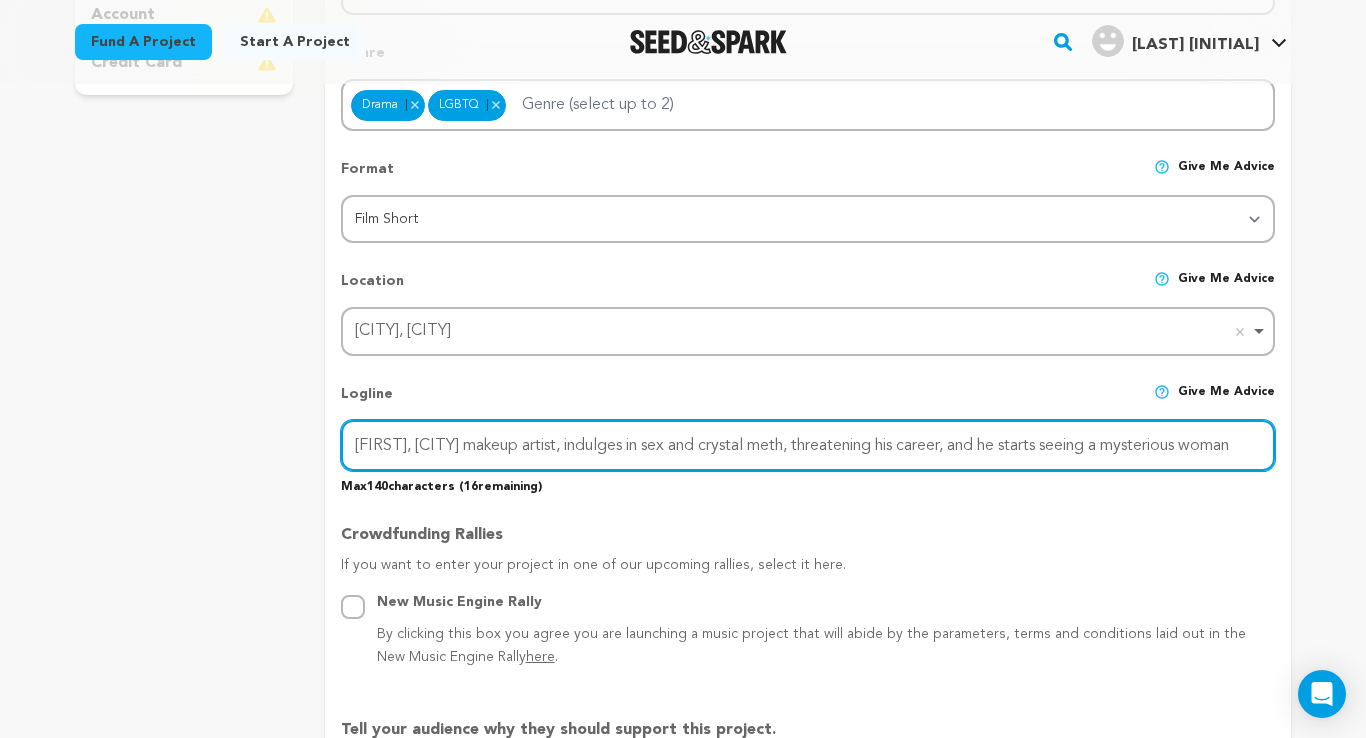 click on "Martin, NYC makeup artist, indulges in sex and crystal meth, threatening his career, and he starts seeing a mysterious woman" at bounding box center (808, 445) 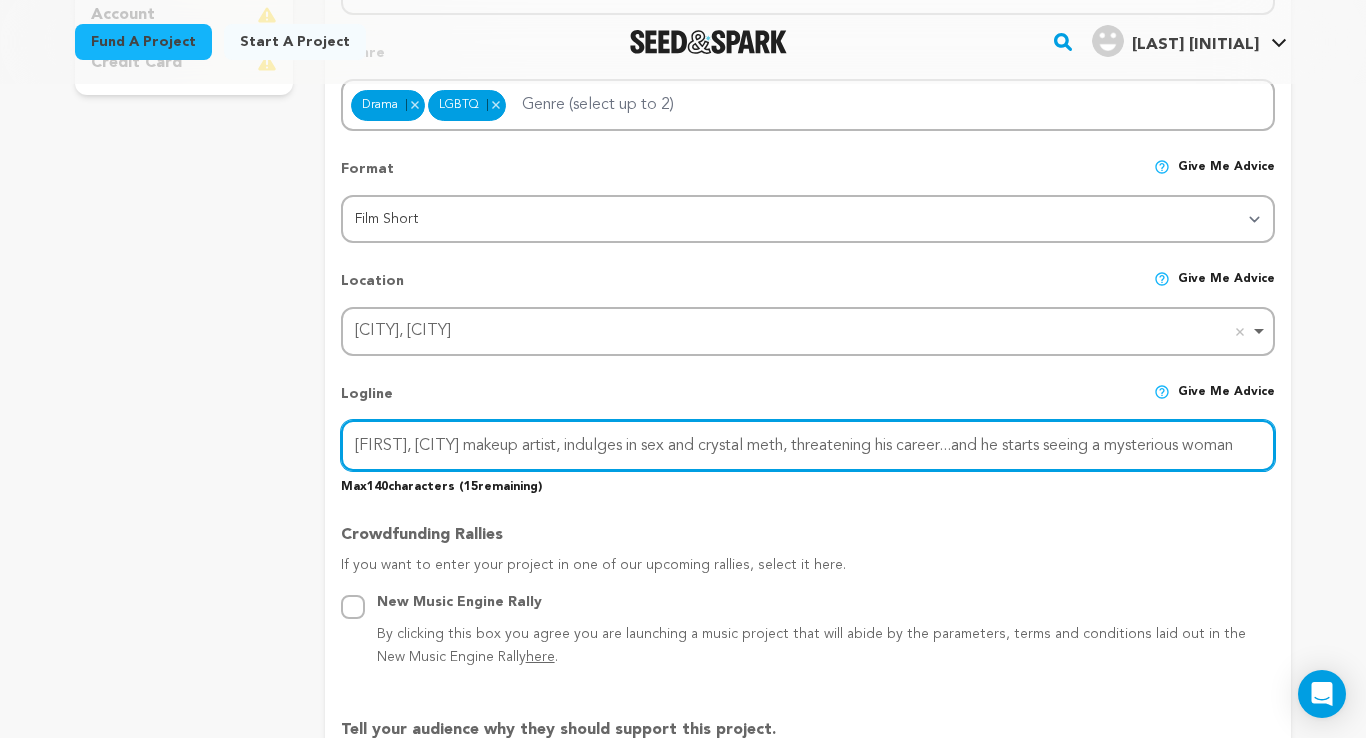 click on "Martin, NYC makeup artist, indulges in sex and crystal meth, threatening his career...and he starts seeing a mysterious woman" at bounding box center [808, 445] 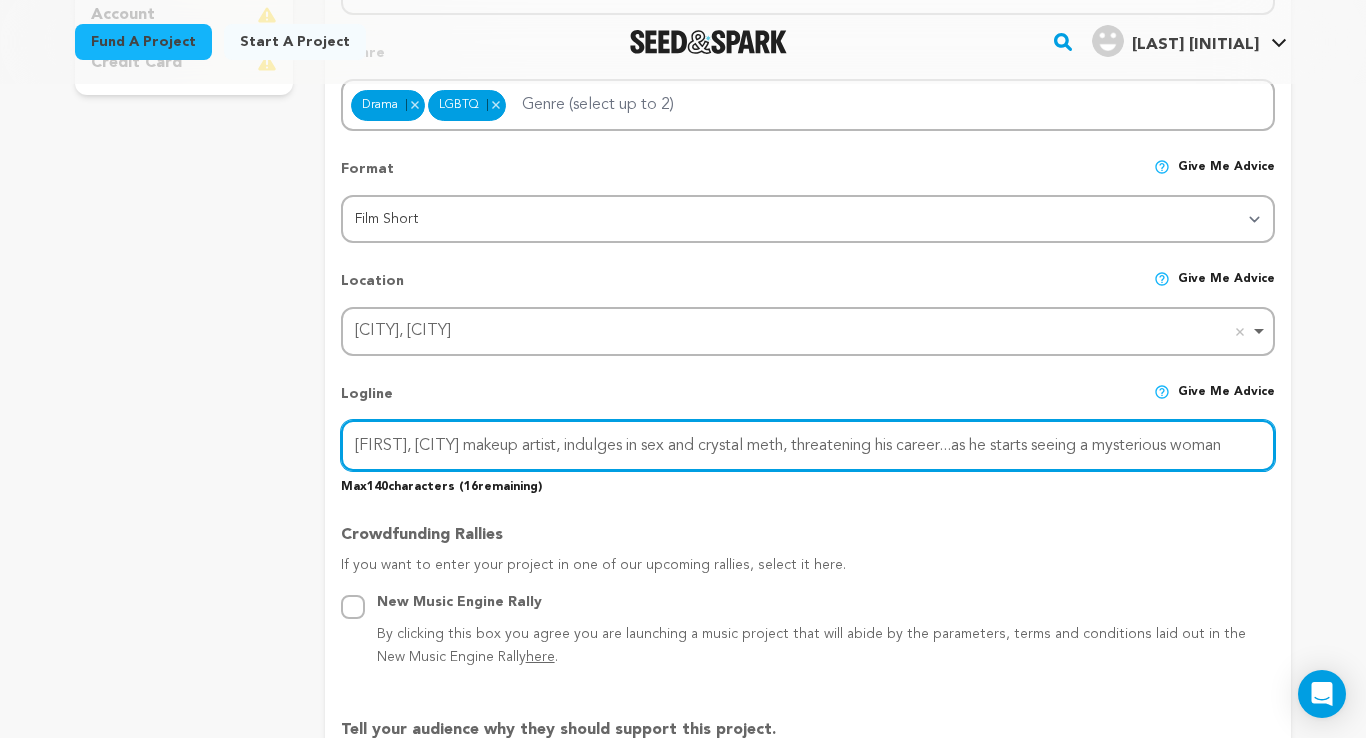 click on "Martin, NYC makeup artist, indulges in sex and crystal meth, threatening his career...as he starts seeing a mysterious woman" at bounding box center (808, 445) 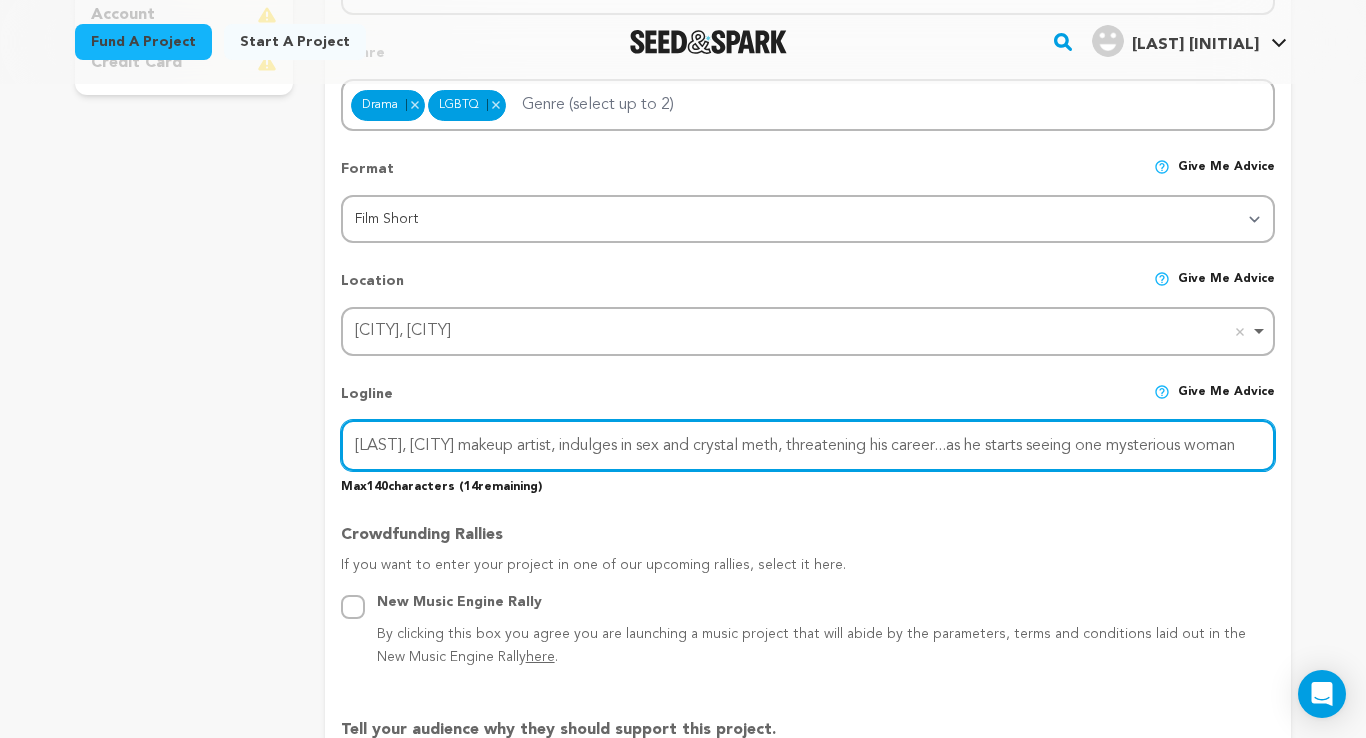 click on "Martin, NYC makeup artist, indulges in sex and crystal meth, threatening his career...as he starts seeing one mysterious woman" at bounding box center (808, 445) 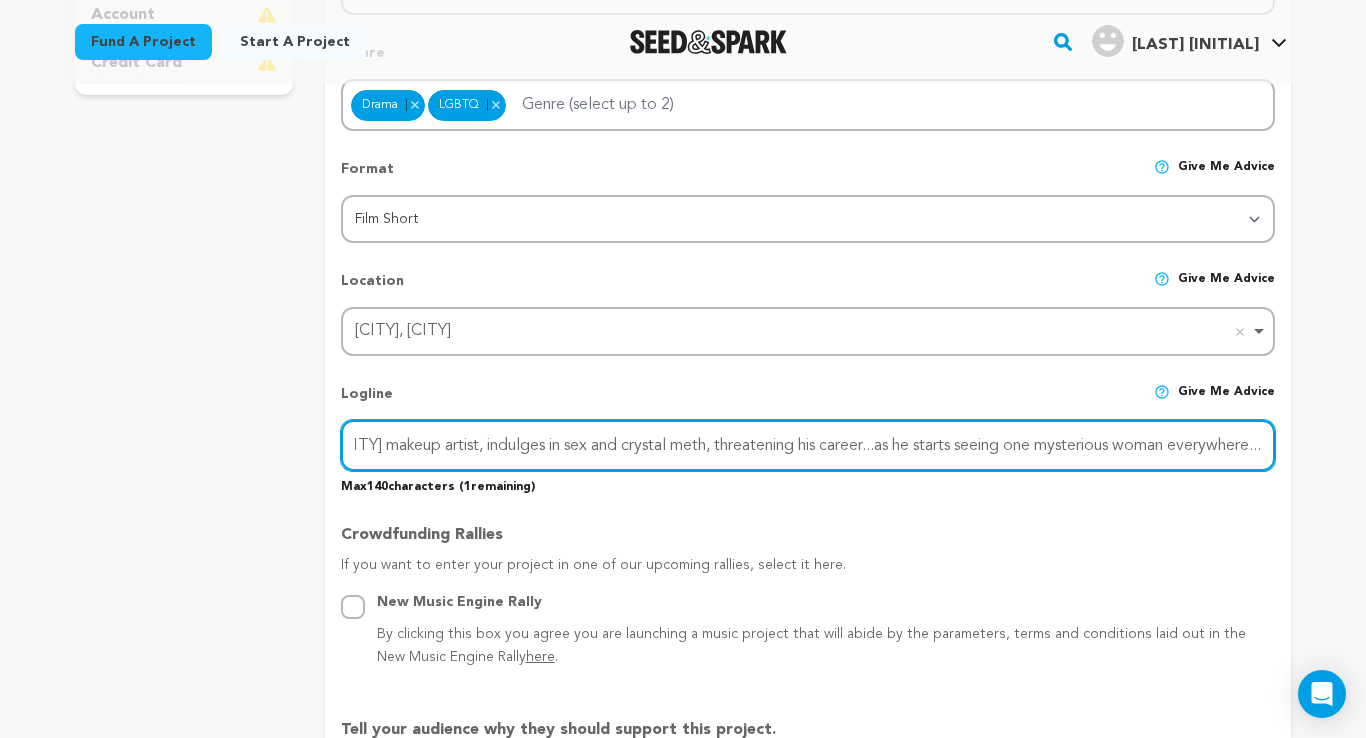 scroll, scrollTop: 0, scrollLeft: 94, axis: horizontal 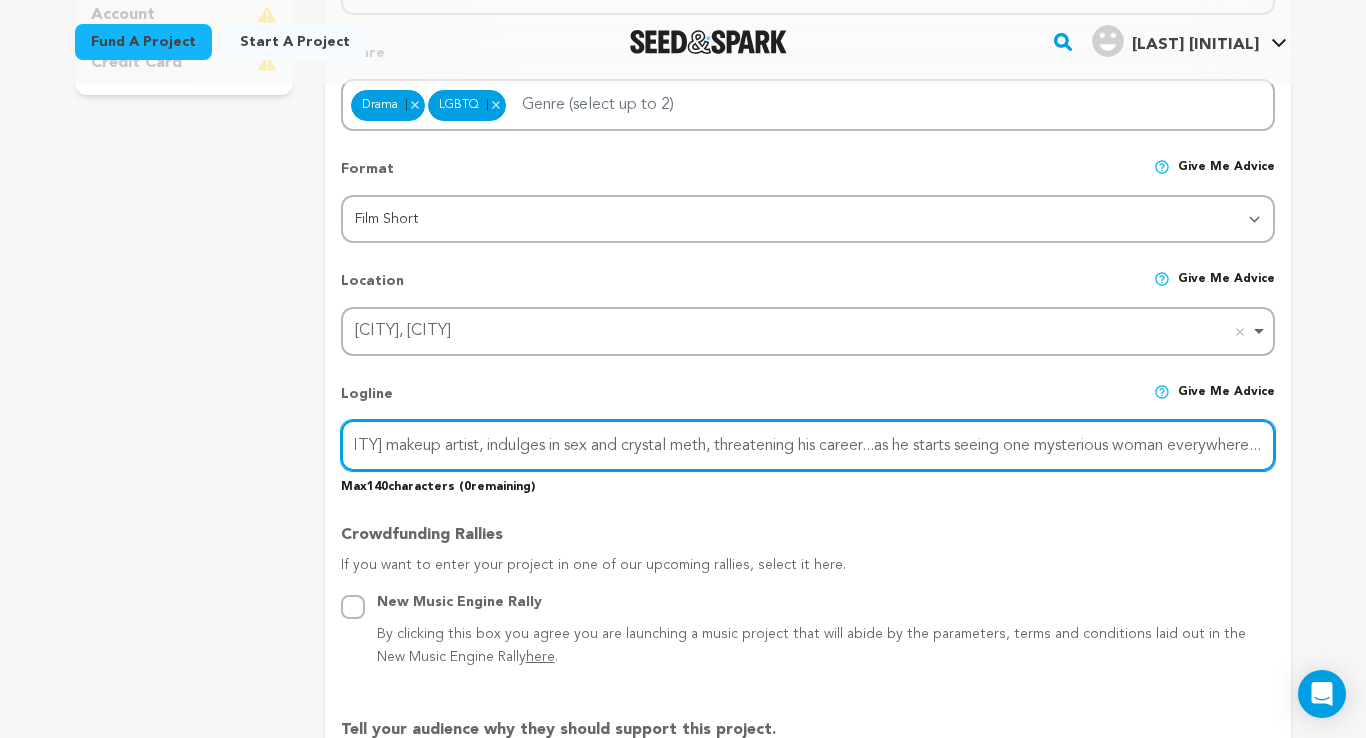 click on "Martin, NYC makeup artist, indulges in sex and crystal meth, threatening his career...as he starts seeing one mysterious woman everywhere..." at bounding box center (808, 445) 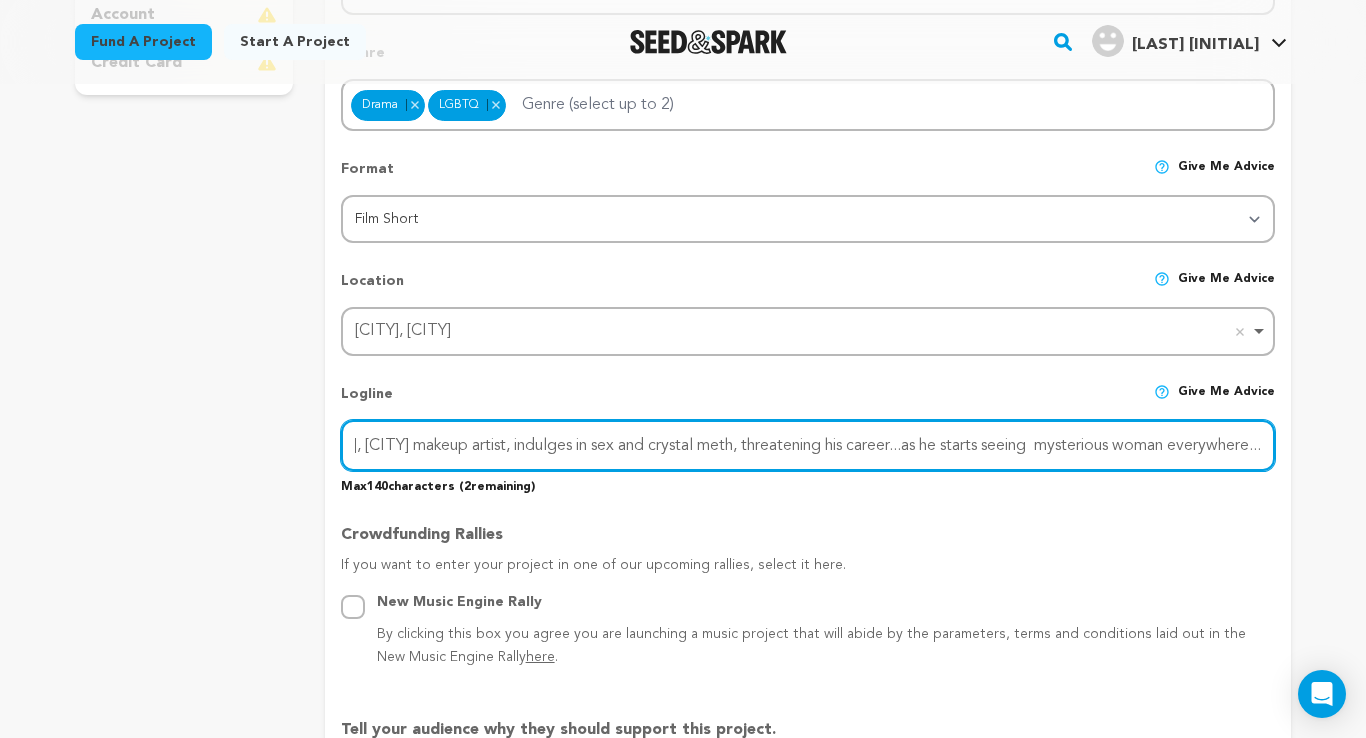 scroll, scrollTop: 0, scrollLeft: 66, axis: horizontal 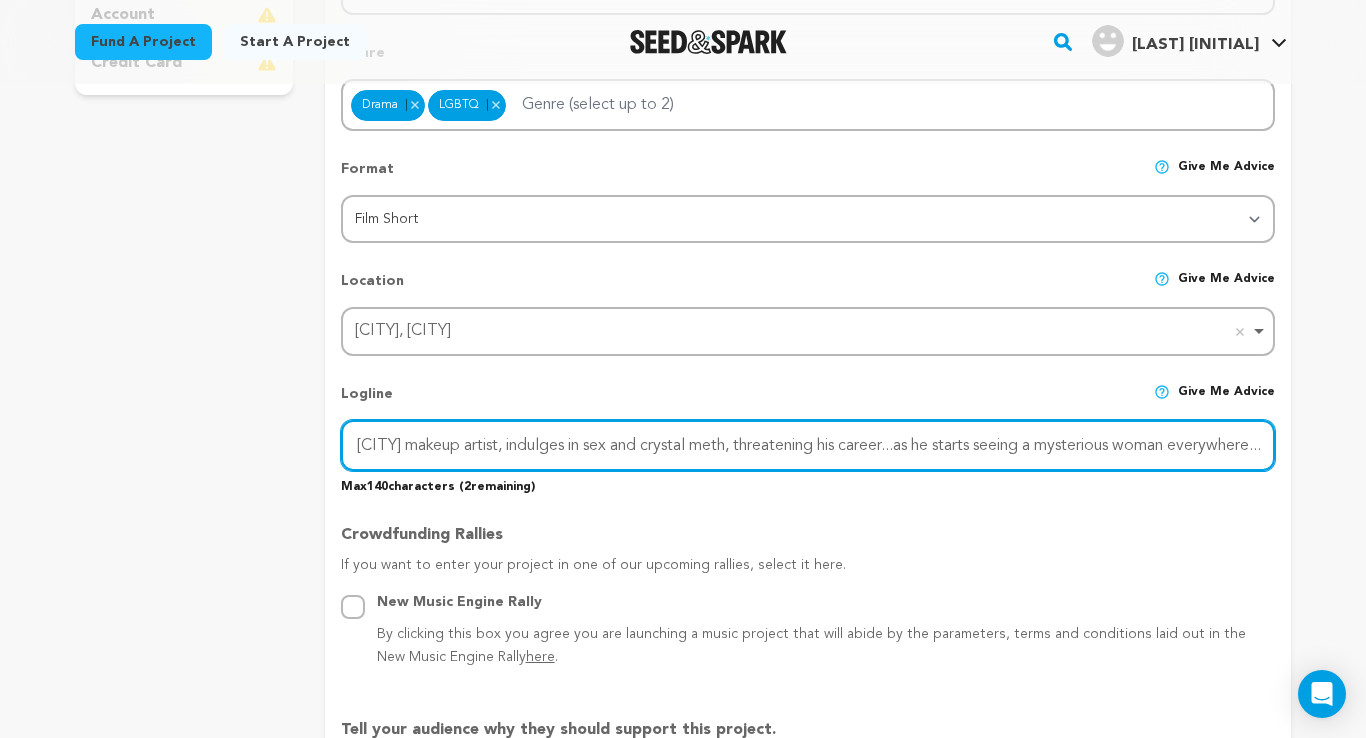click on "Martin, NYC makeup artist, indulges in sex and crystal meth, threatening his career...as he starts seeing a mysterious woman everywhere..." at bounding box center (808, 445) 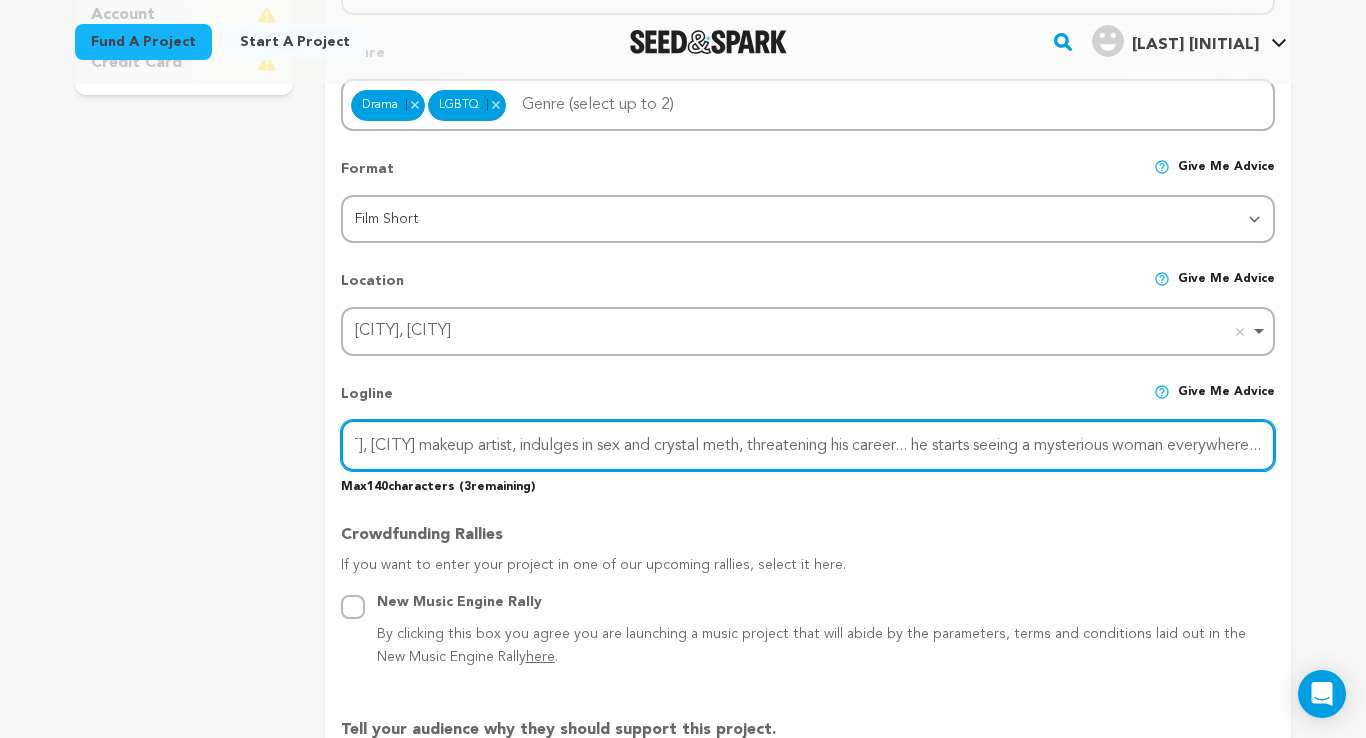 scroll, scrollTop: 0, scrollLeft: 59, axis: horizontal 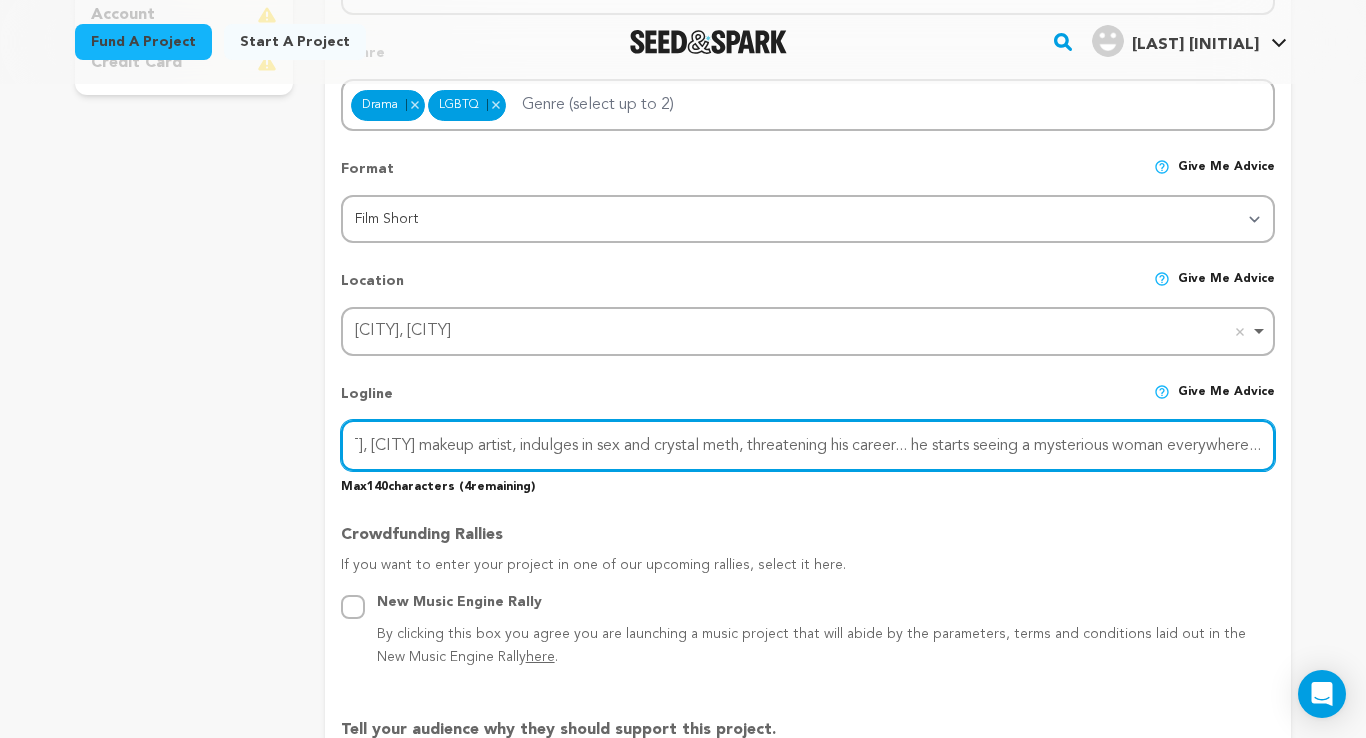 click on "Martin, NYC makeup artist, indulges in sex and crystal meth, threatening his career... he starts seeing a mysterious woman everywhere..." at bounding box center (808, 445) 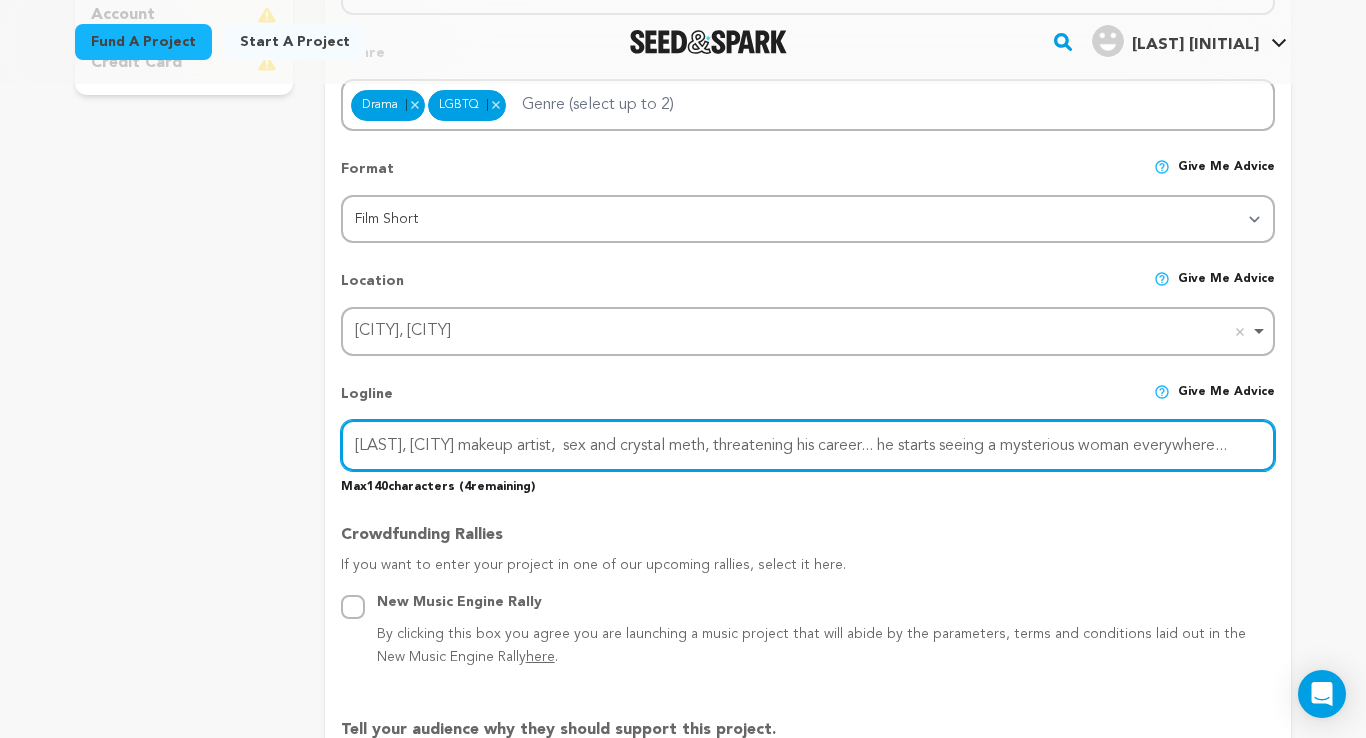 scroll, scrollTop: 0, scrollLeft: 0, axis: both 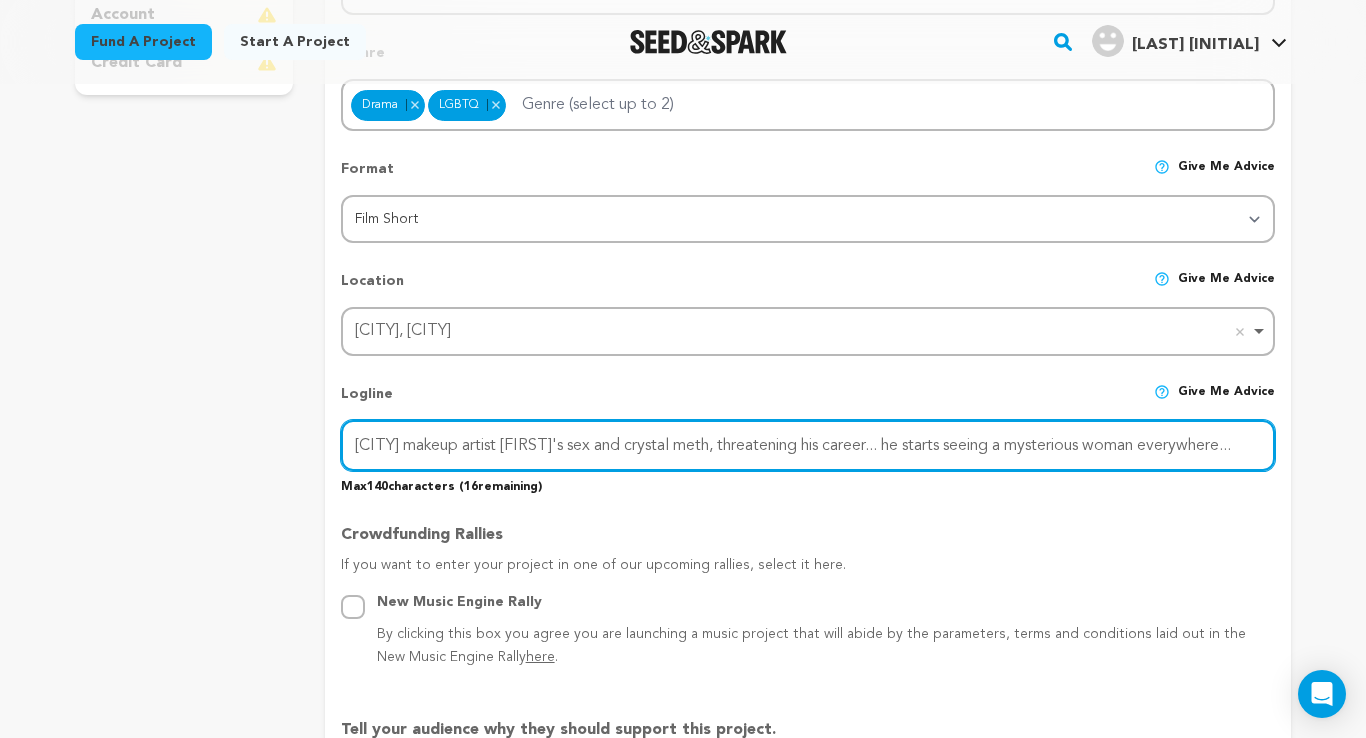 click on "NYC makeup artist Martin's sex and crystal meth, threatening his career... he starts seeing a mysterious woman everywhere..." at bounding box center (808, 445) 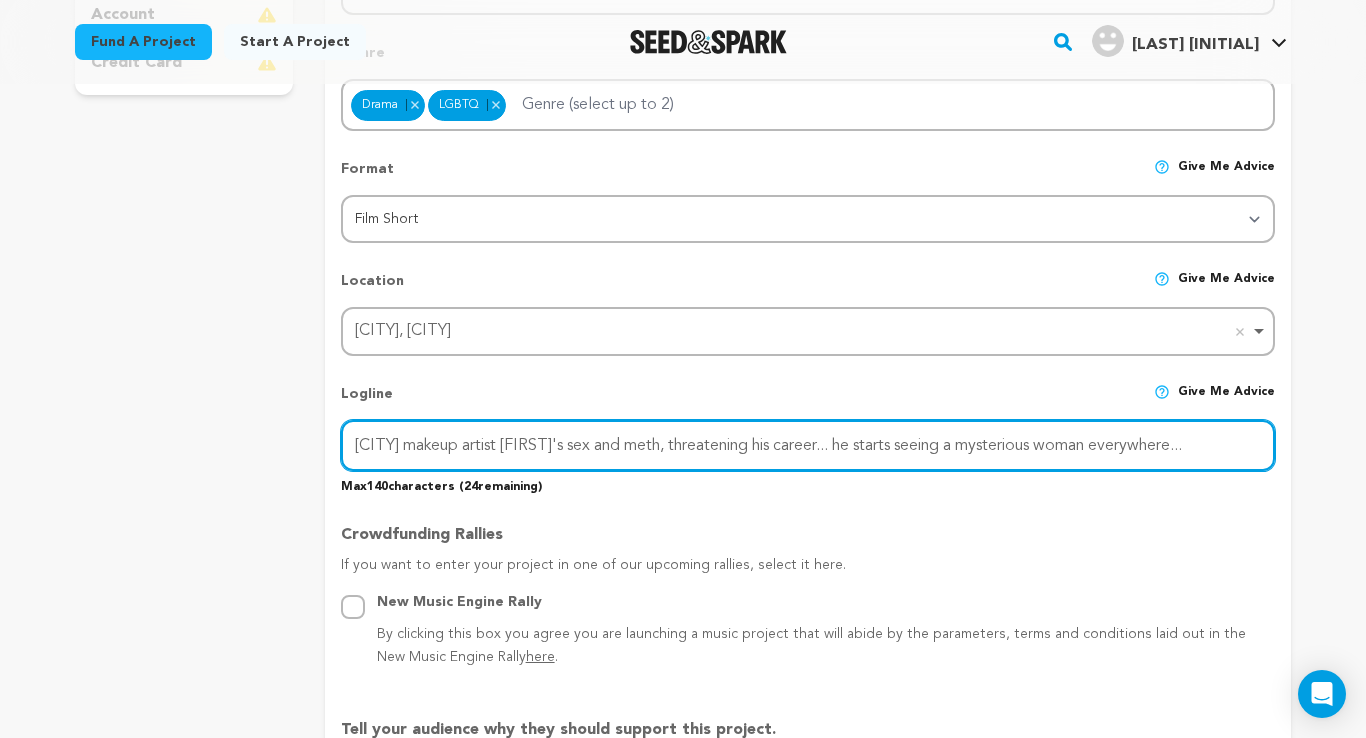 click on "NYC makeup artist Martin's sex and meth, threatening his career... he starts seeing a mysterious woman everywhere..." at bounding box center (808, 445) 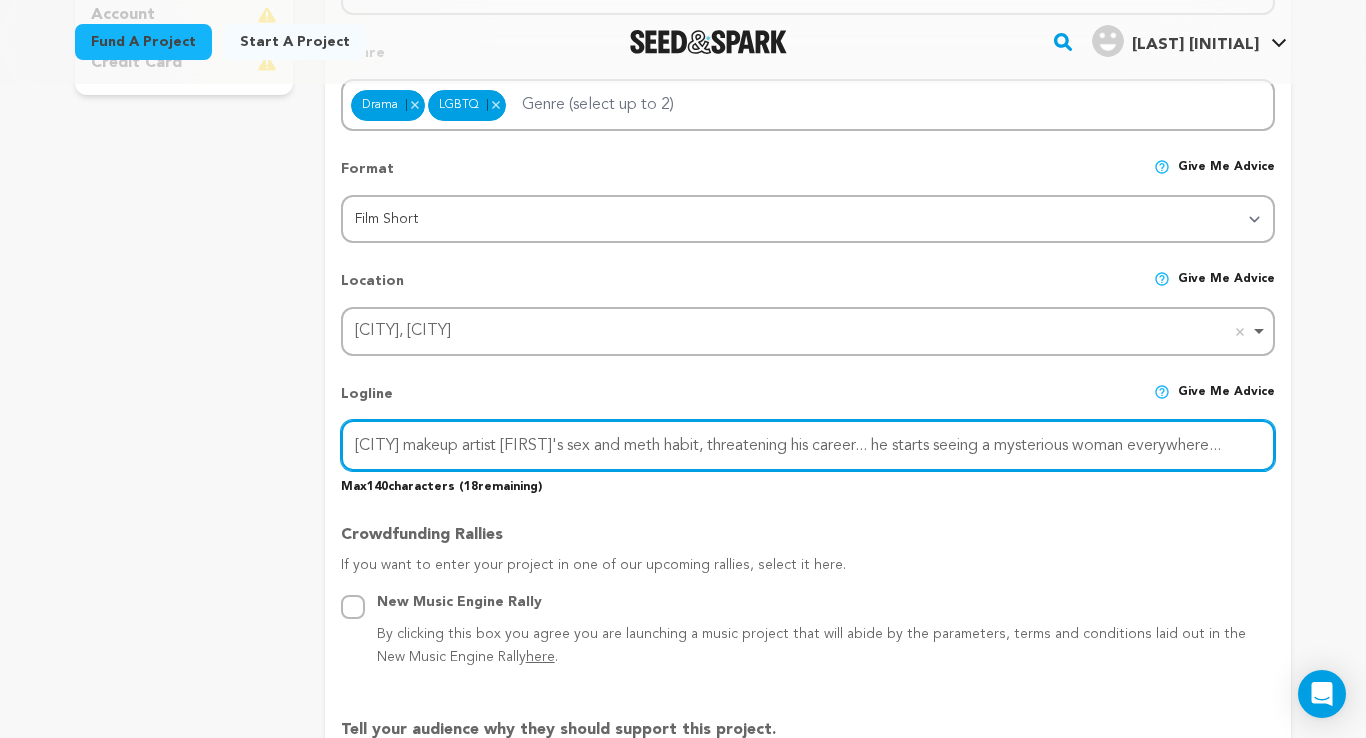 click on "NYC makeup artist Martin's sex and meth habit, threatening his career... he starts seeing a mysterious woman everywhere..." at bounding box center (808, 445) 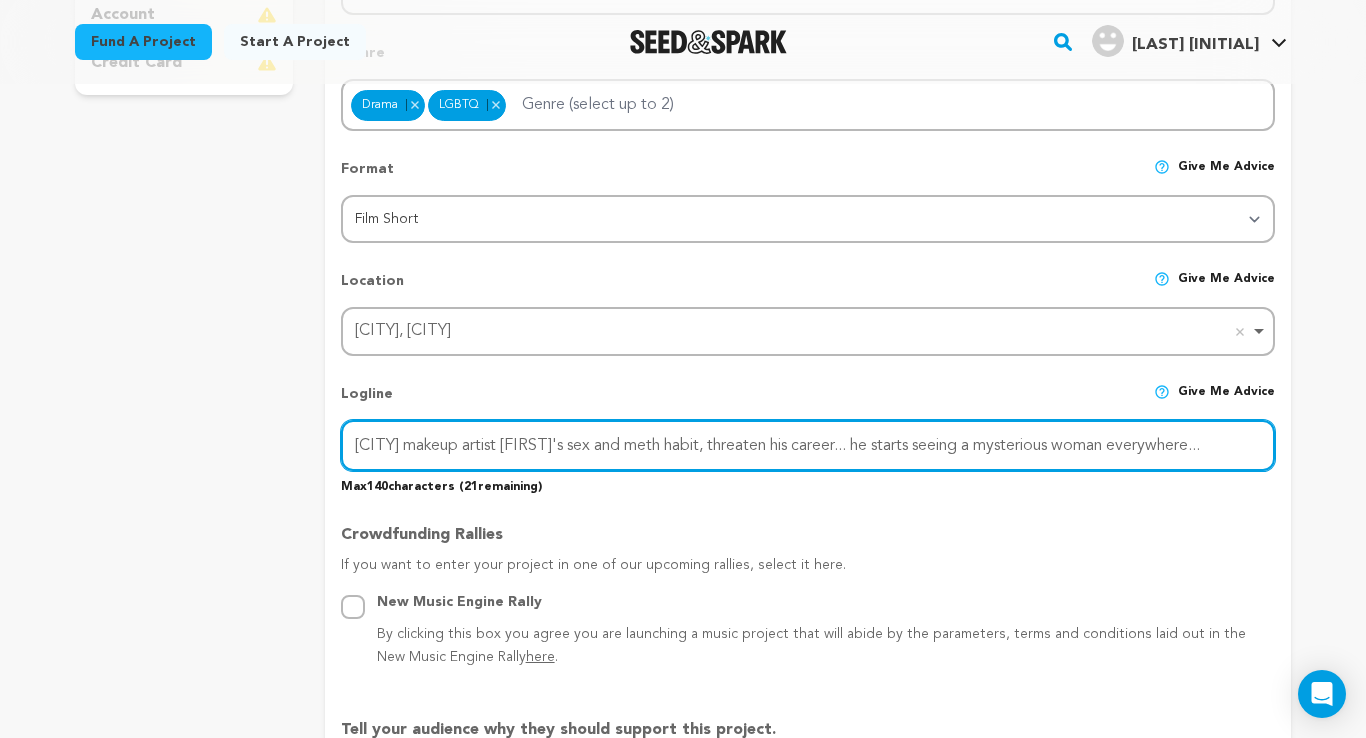 click on "NYC makeup artist Martin's sex and meth habit, threaten his career... he starts seeing a mysterious woman everywhere..." at bounding box center (808, 445) 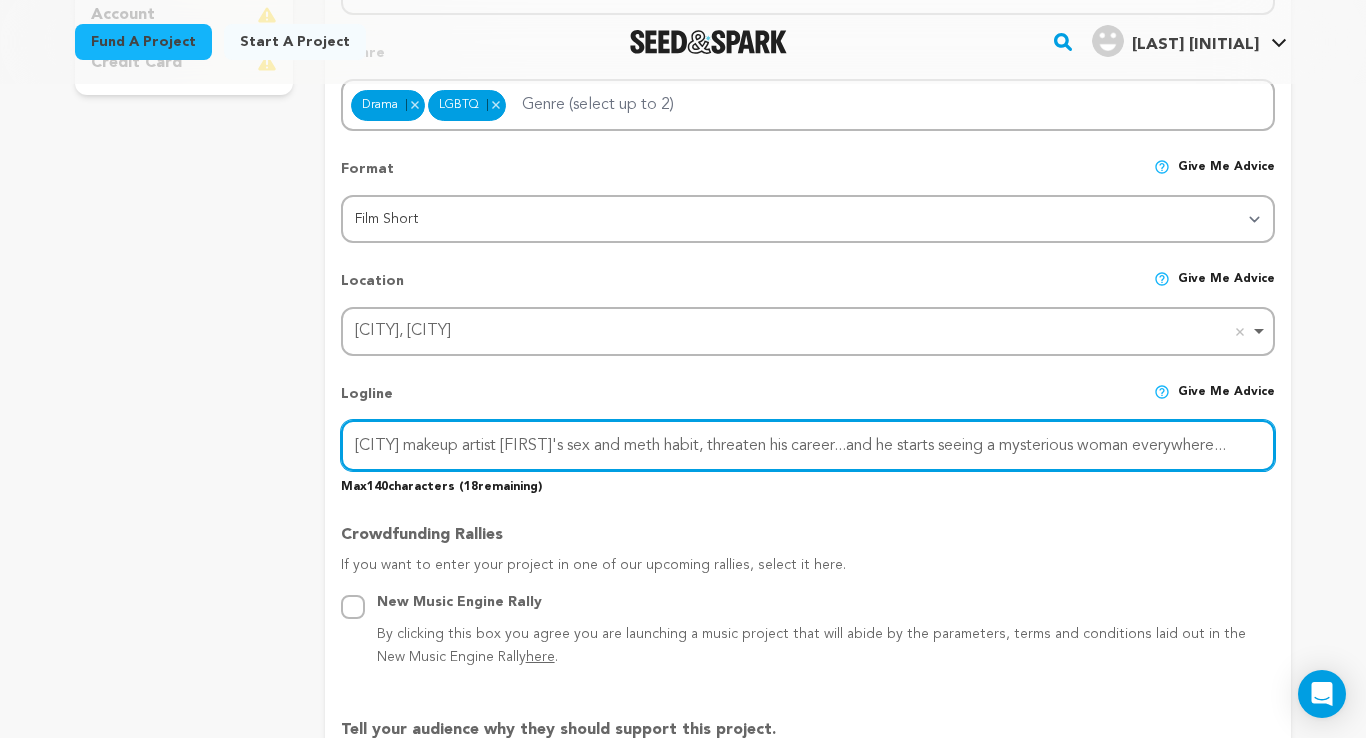 click on "NYC makeup artist Martin's sex and meth habit, threaten his career...and he starts seeing a mysterious woman everywhere..." at bounding box center [808, 445] 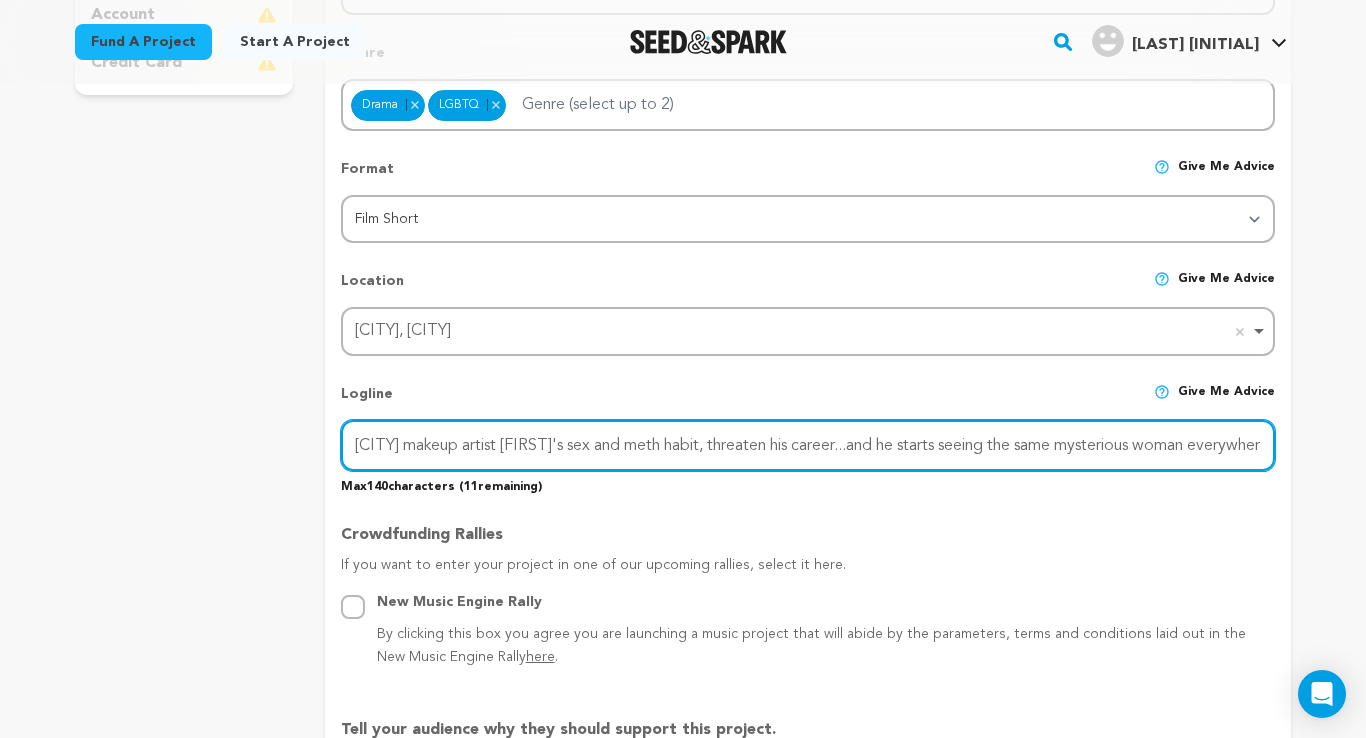 click on "NYC makeup artist Martin's sex and meth habit, threaten his career...and he starts seeing the same mysterious woman everywhere..." at bounding box center (808, 445) 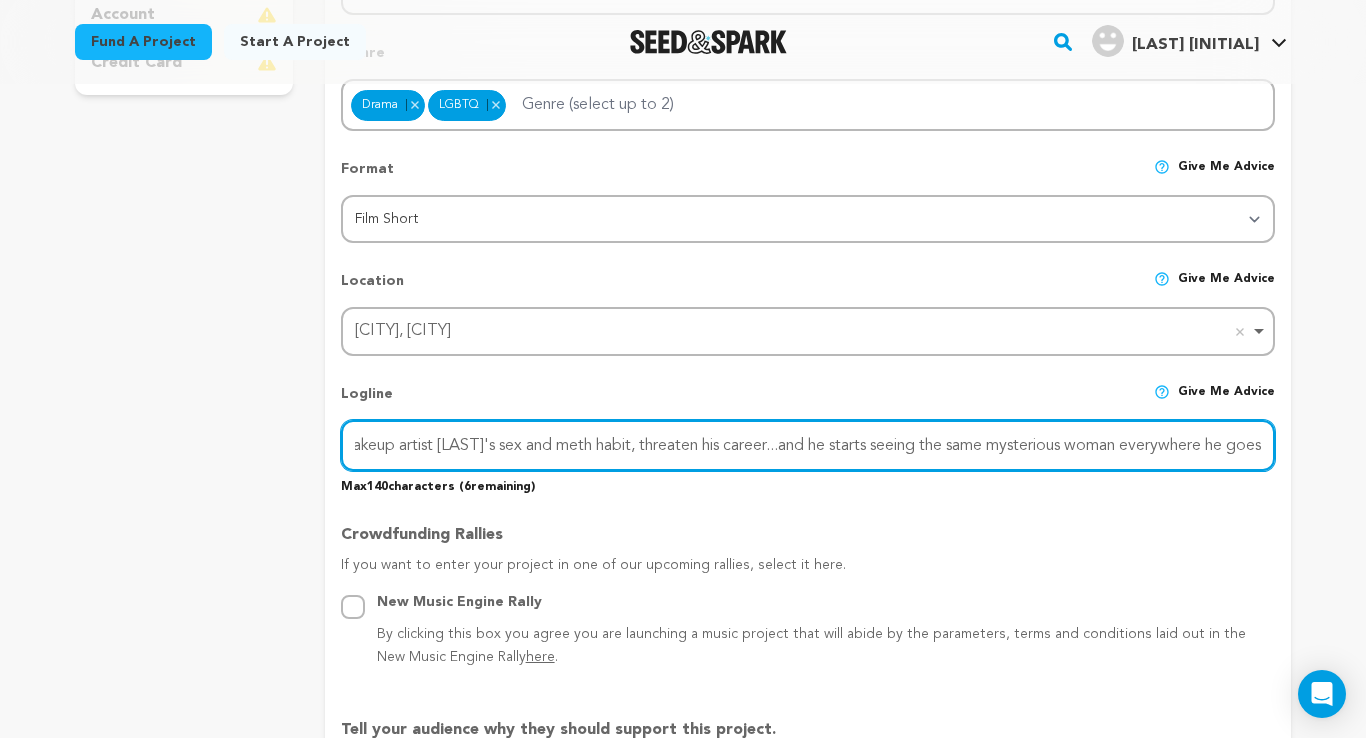 scroll, scrollTop: 0, scrollLeft: 80, axis: horizontal 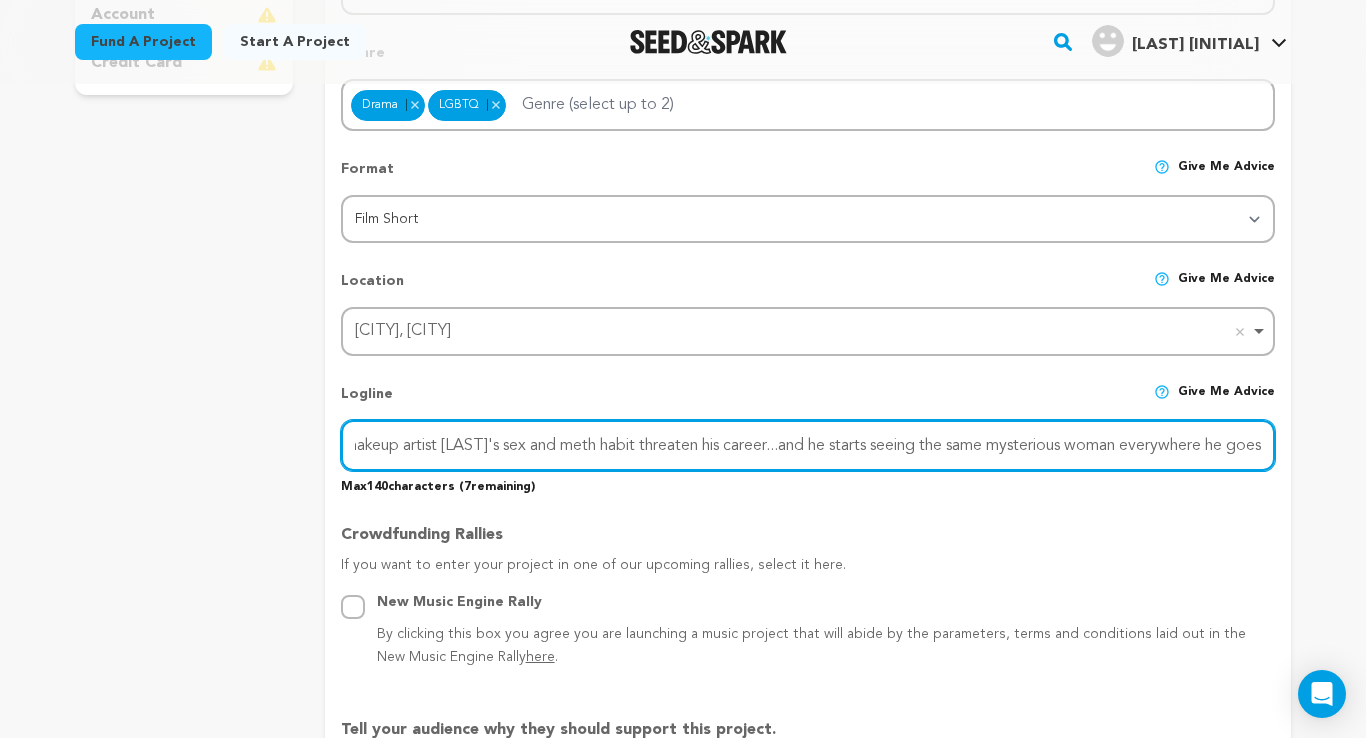click on "NYC makeup artist Martin's sex and meth habit threaten his career...and he starts seeing the same mysterious woman everywhere he goes" at bounding box center (808, 445) 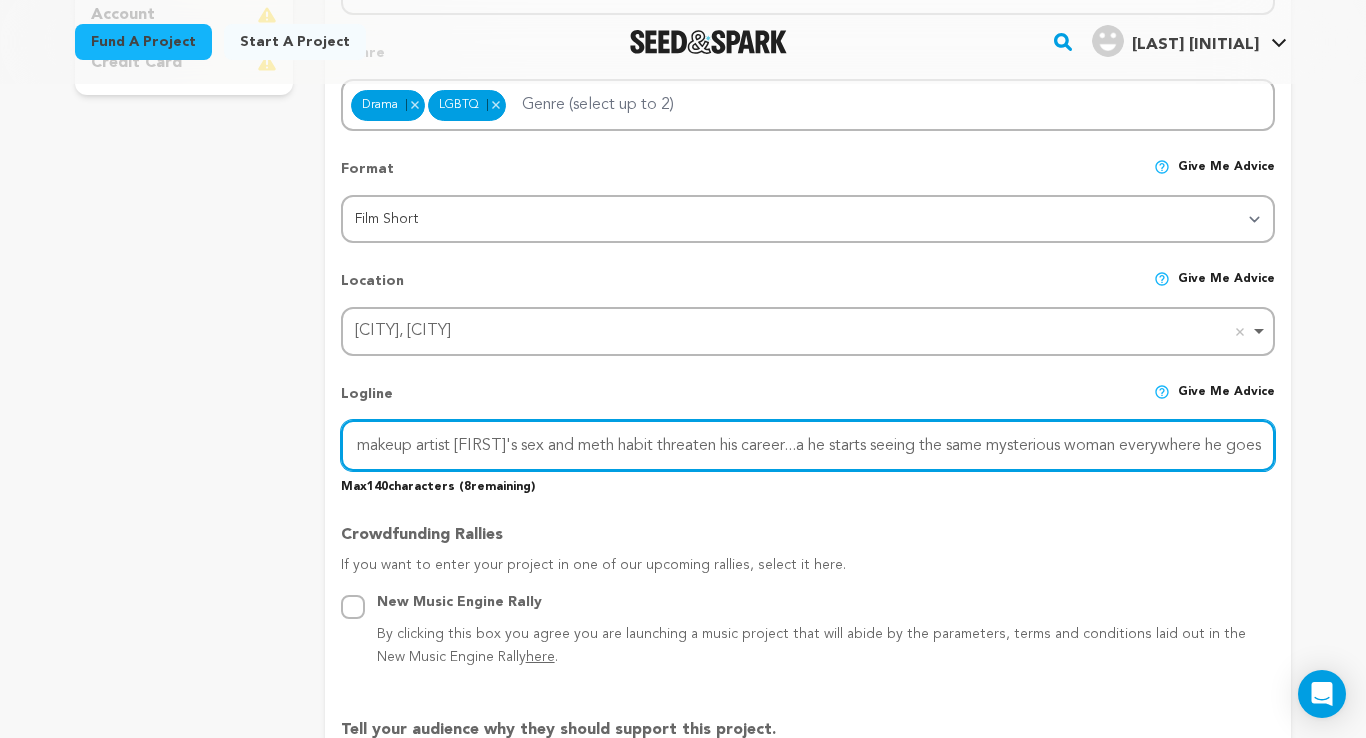 scroll, scrollTop: 0, scrollLeft: 57, axis: horizontal 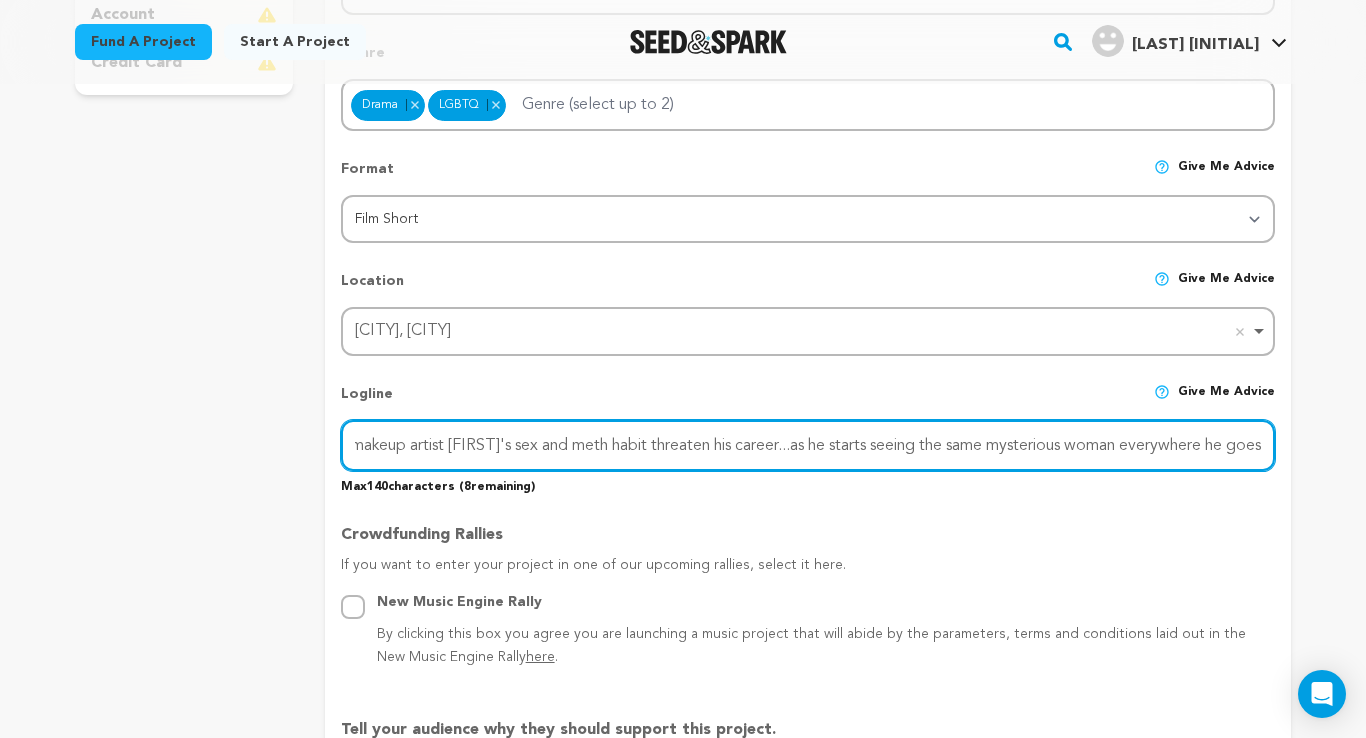 click on "NYC makeup artist Martin's sex and meth habit threaten his career...as he starts seeing the same mysterious woman everywhere he goes" at bounding box center [808, 445] 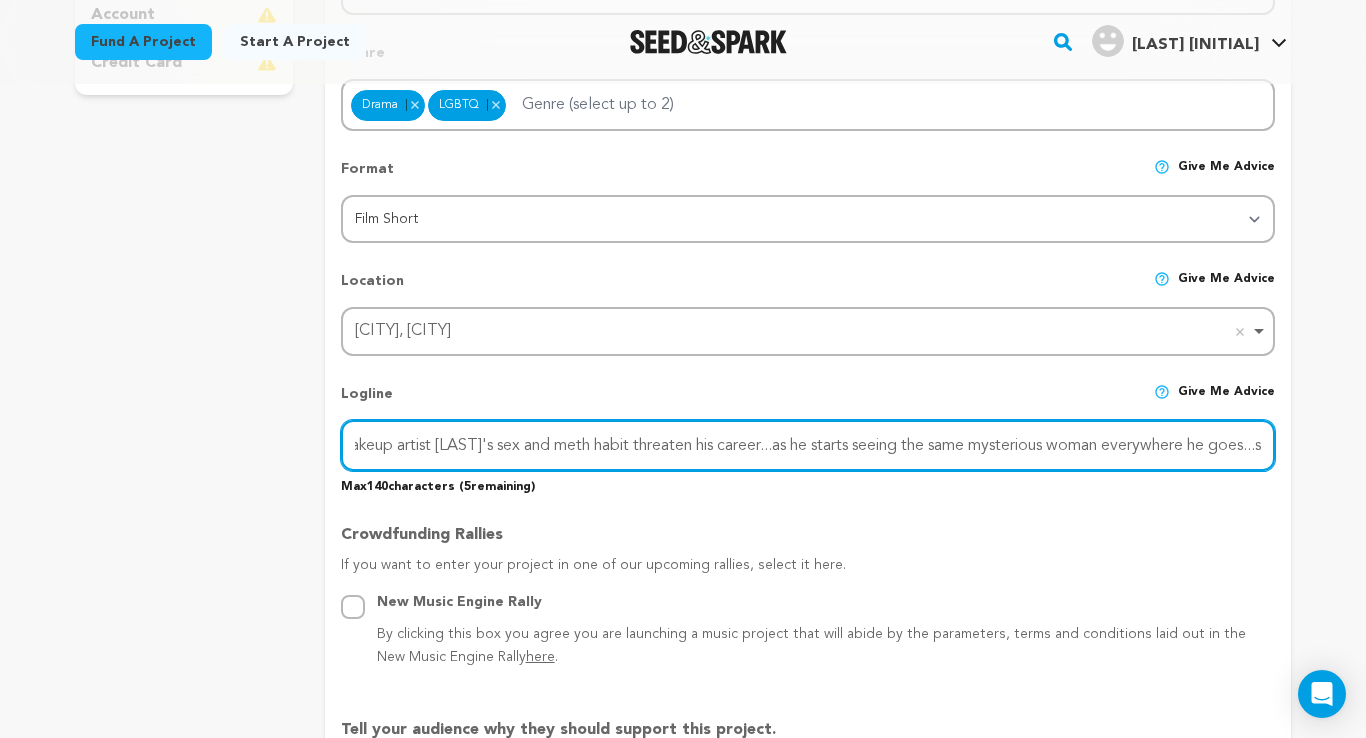 scroll, scrollTop: 0, scrollLeft: 78, axis: horizontal 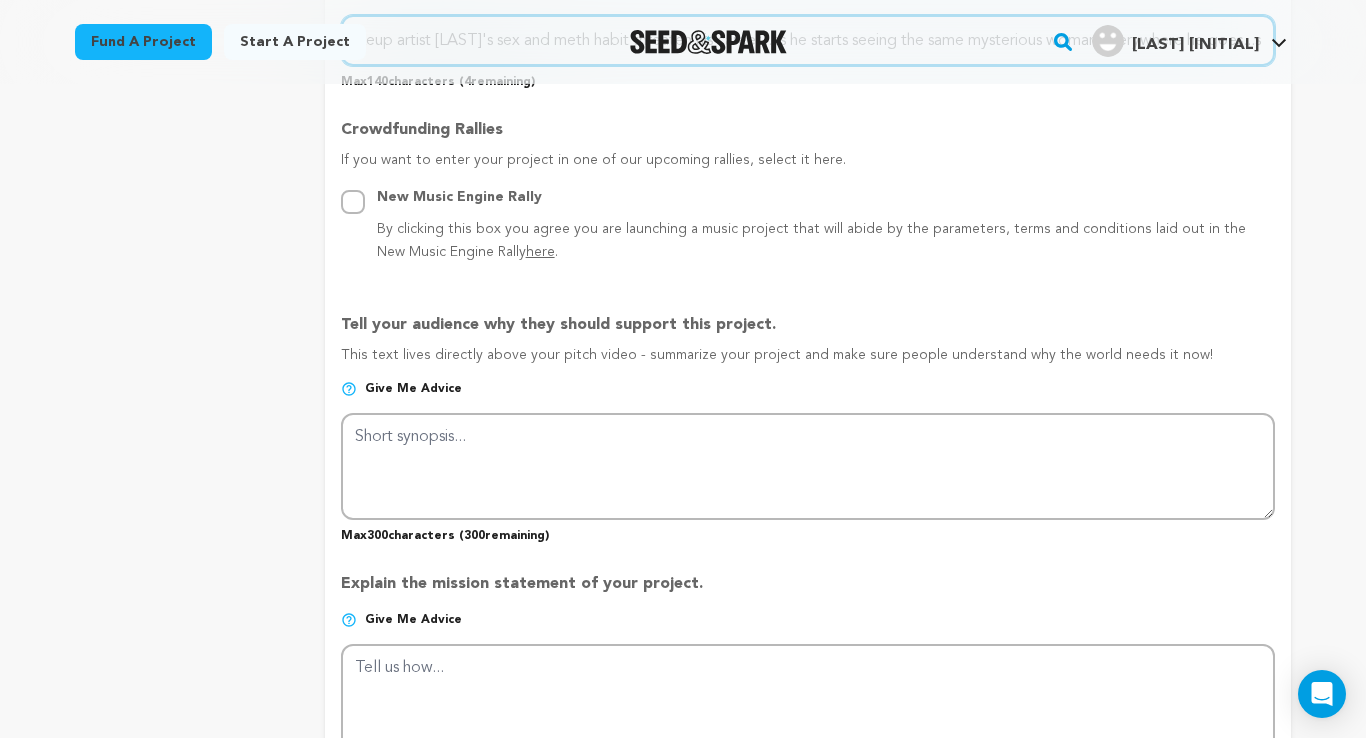 type on "NYC makeup artist Martin's sex and meth habit threaten his career...as he starts seeing the same mysterious woman everywhere he goes...s" 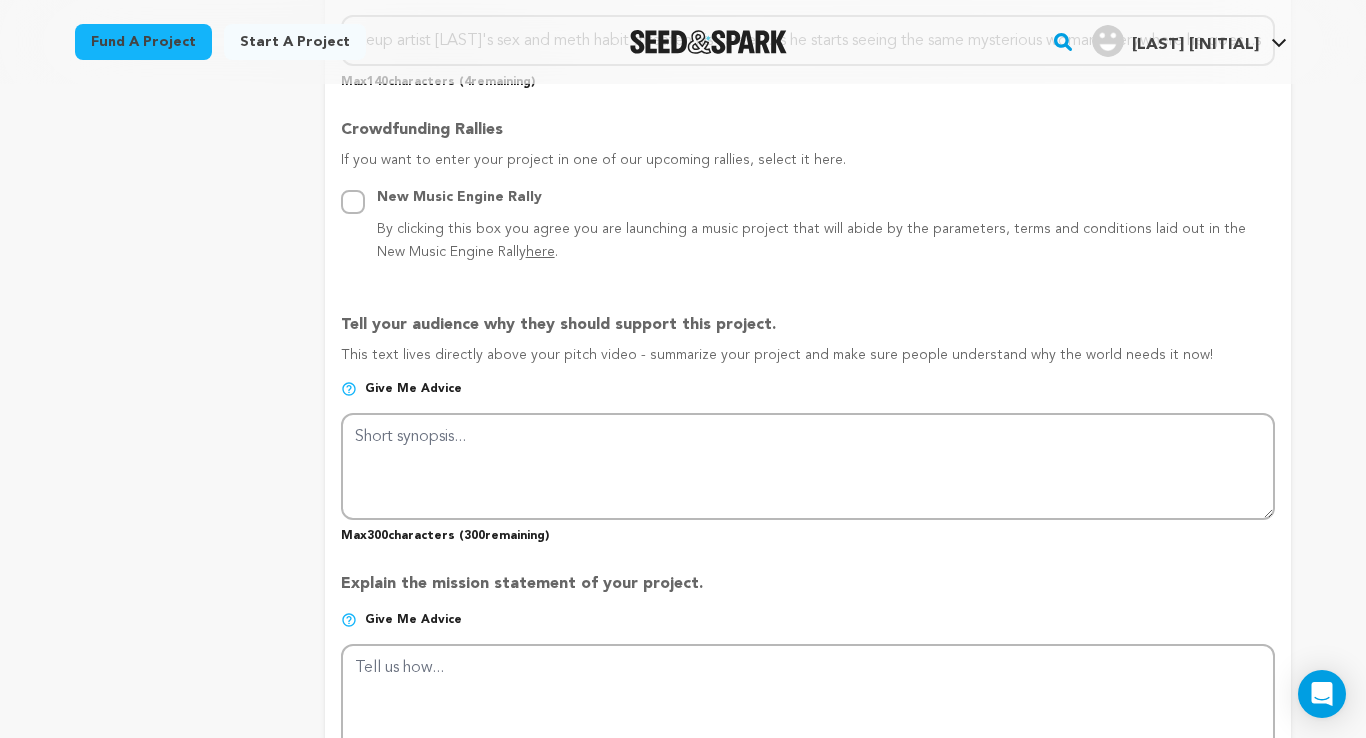 scroll, scrollTop: 0, scrollLeft: 0, axis: both 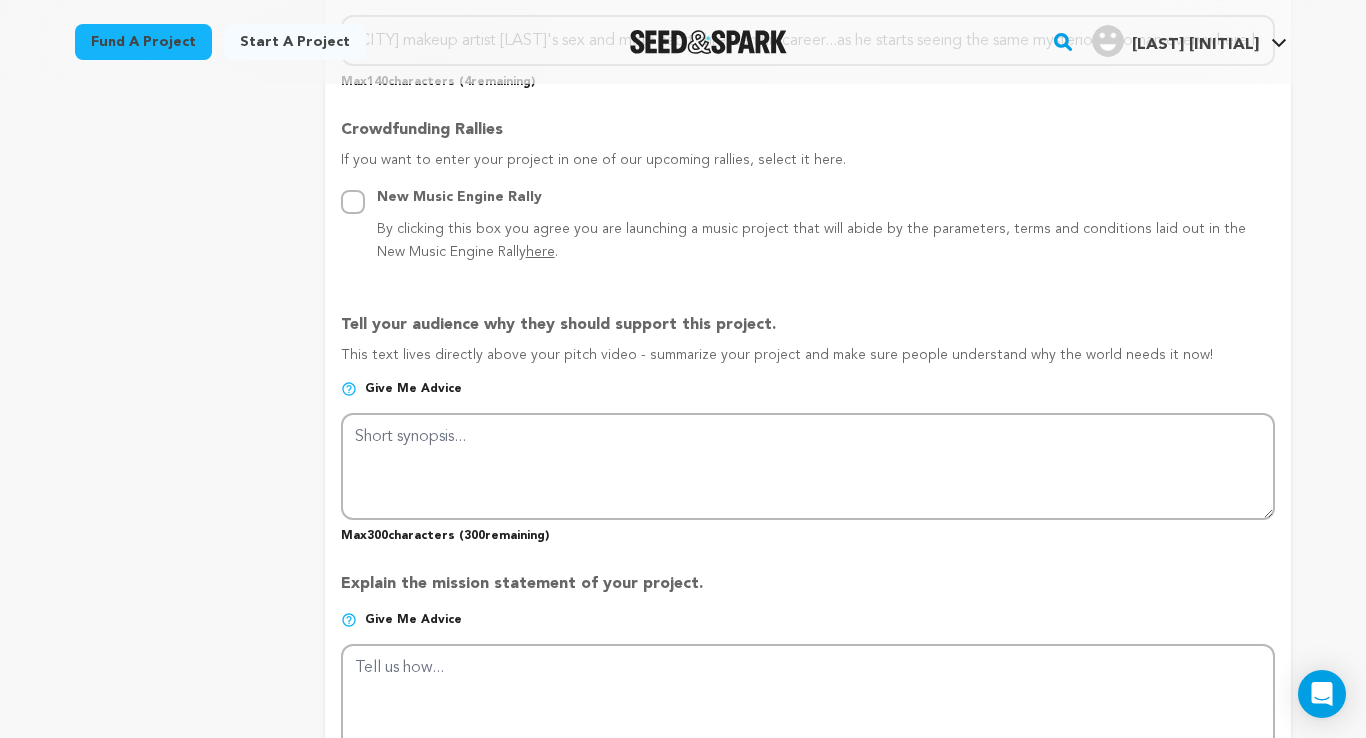 click on "here" at bounding box center (540, 252) 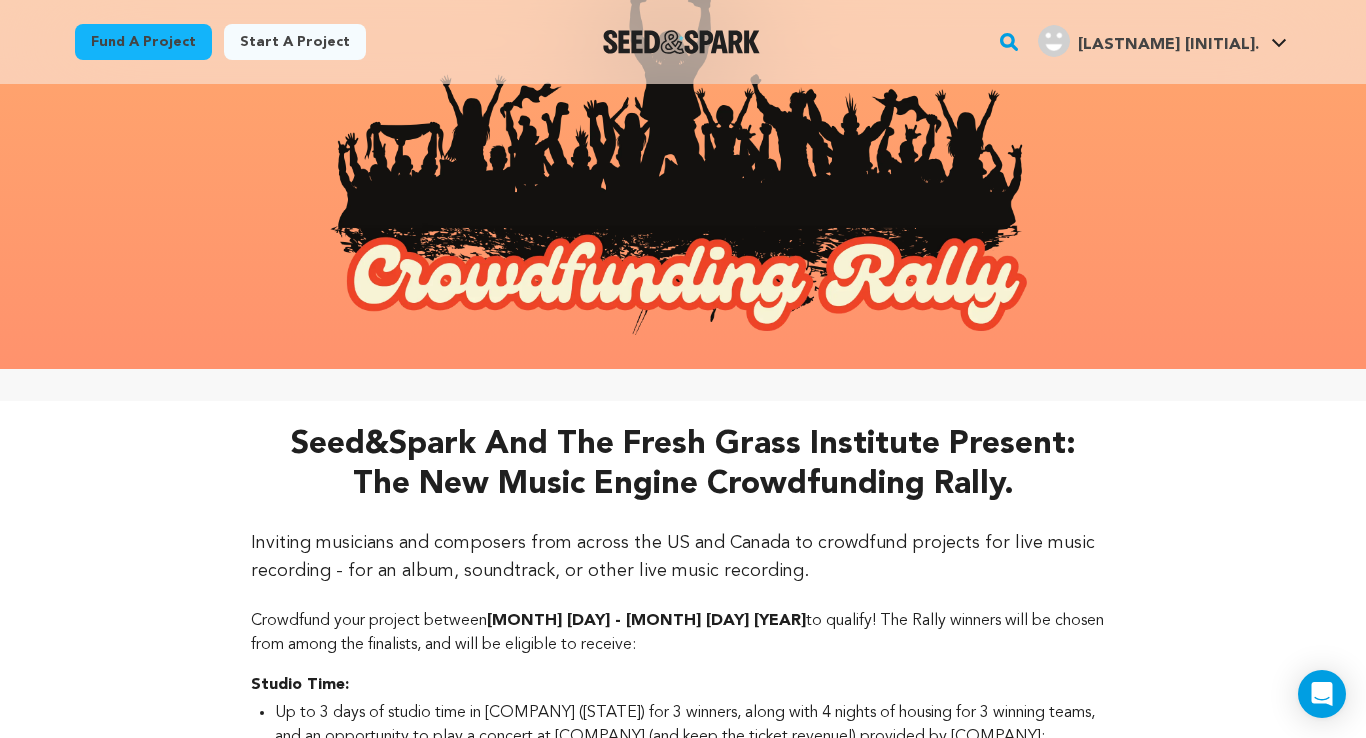 scroll, scrollTop: 361, scrollLeft: 0, axis: vertical 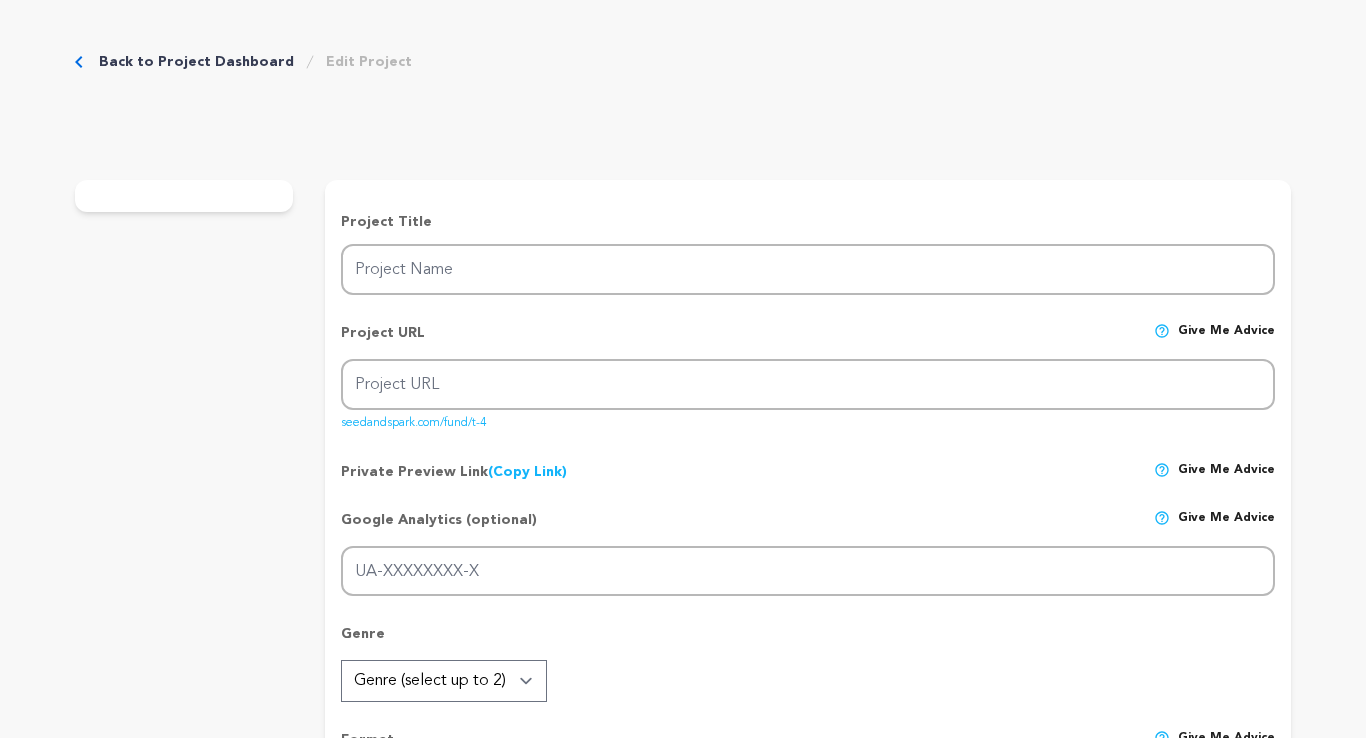 type on ""T"" 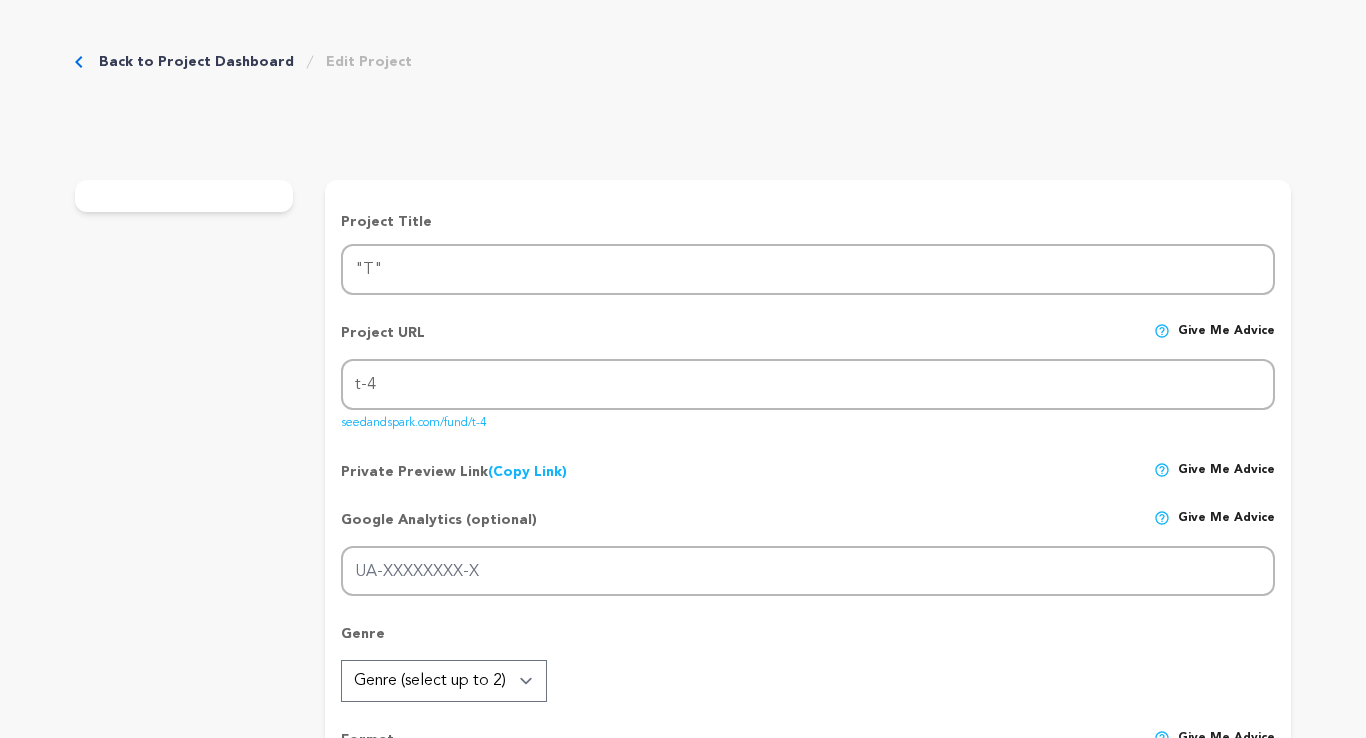 scroll, scrollTop: 1070, scrollLeft: 0, axis: vertical 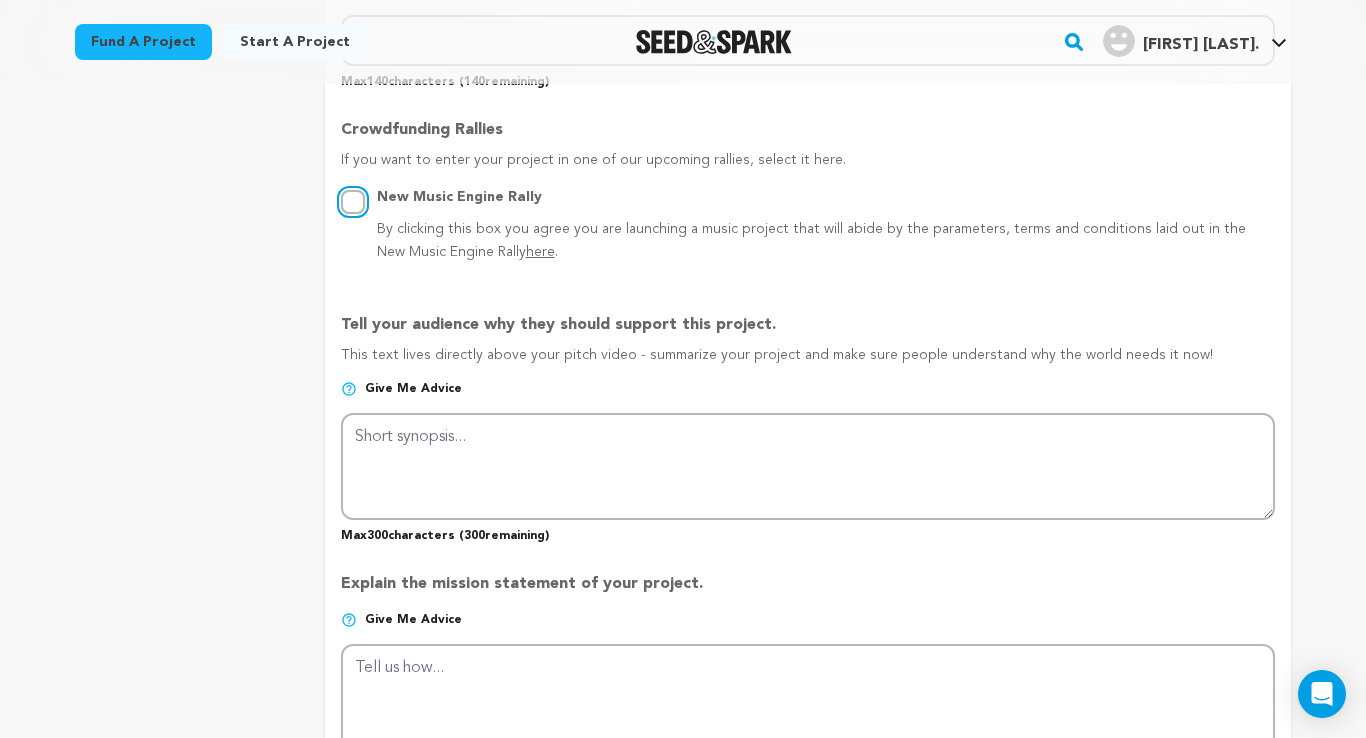 click on "New Music Engine Rally
By clicking this box you agree you are launching a music project that will abide by the parameters, terms and conditions laid out in the New Music Engine Rally  here ." at bounding box center (353, 202) 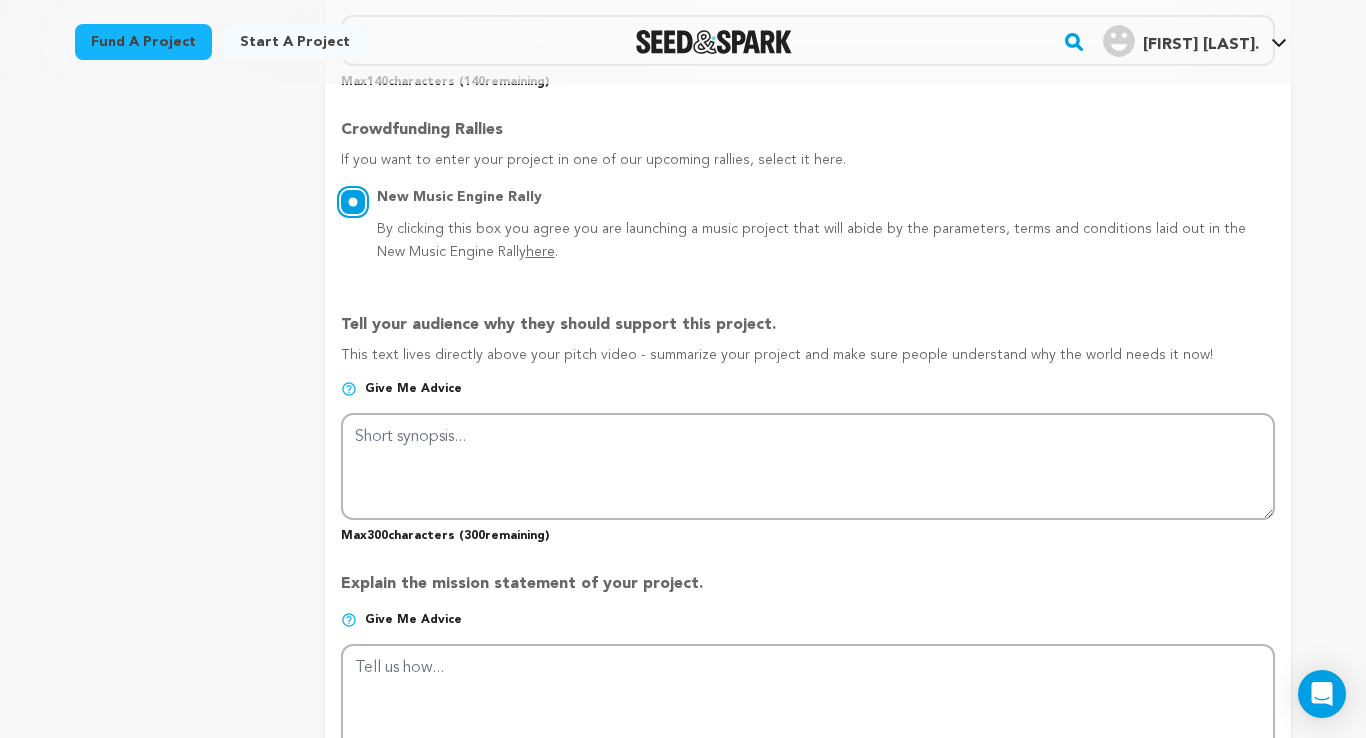 radio on "true" 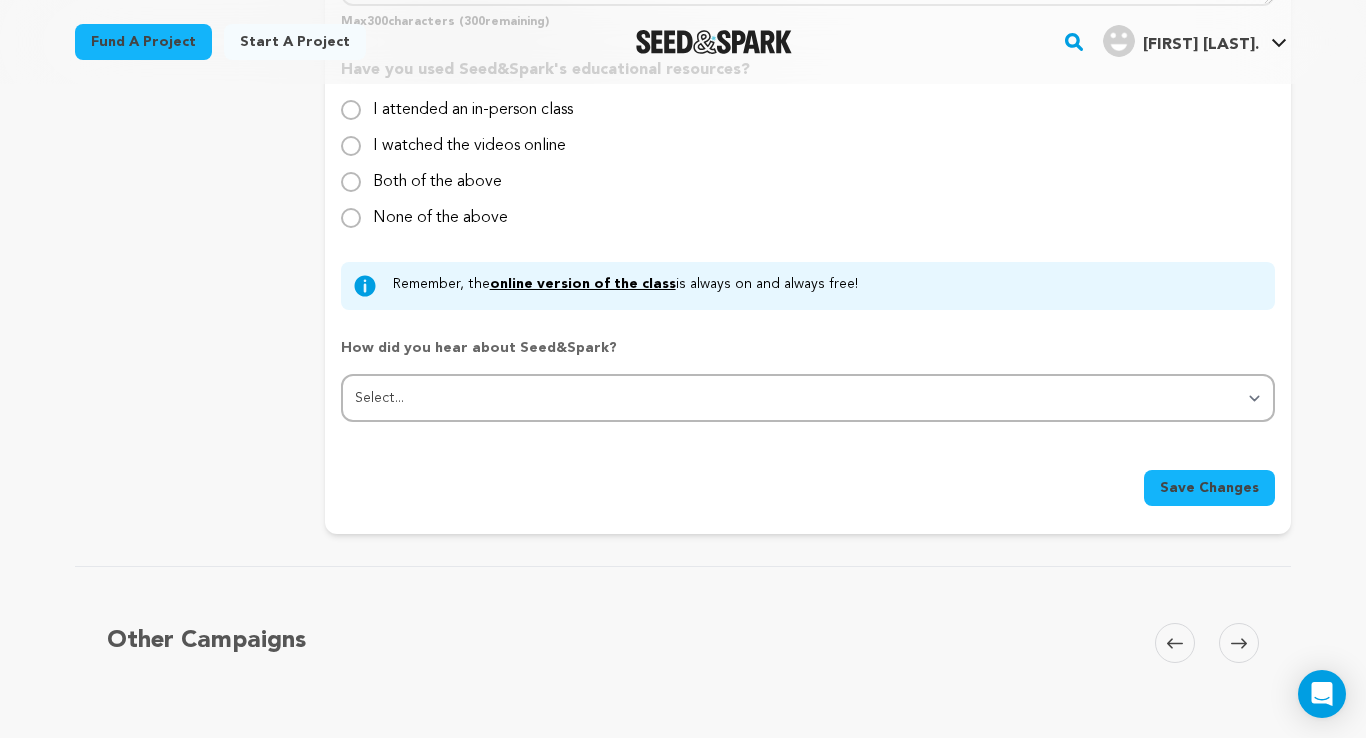 scroll, scrollTop: 2047, scrollLeft: 0, axis: vertical 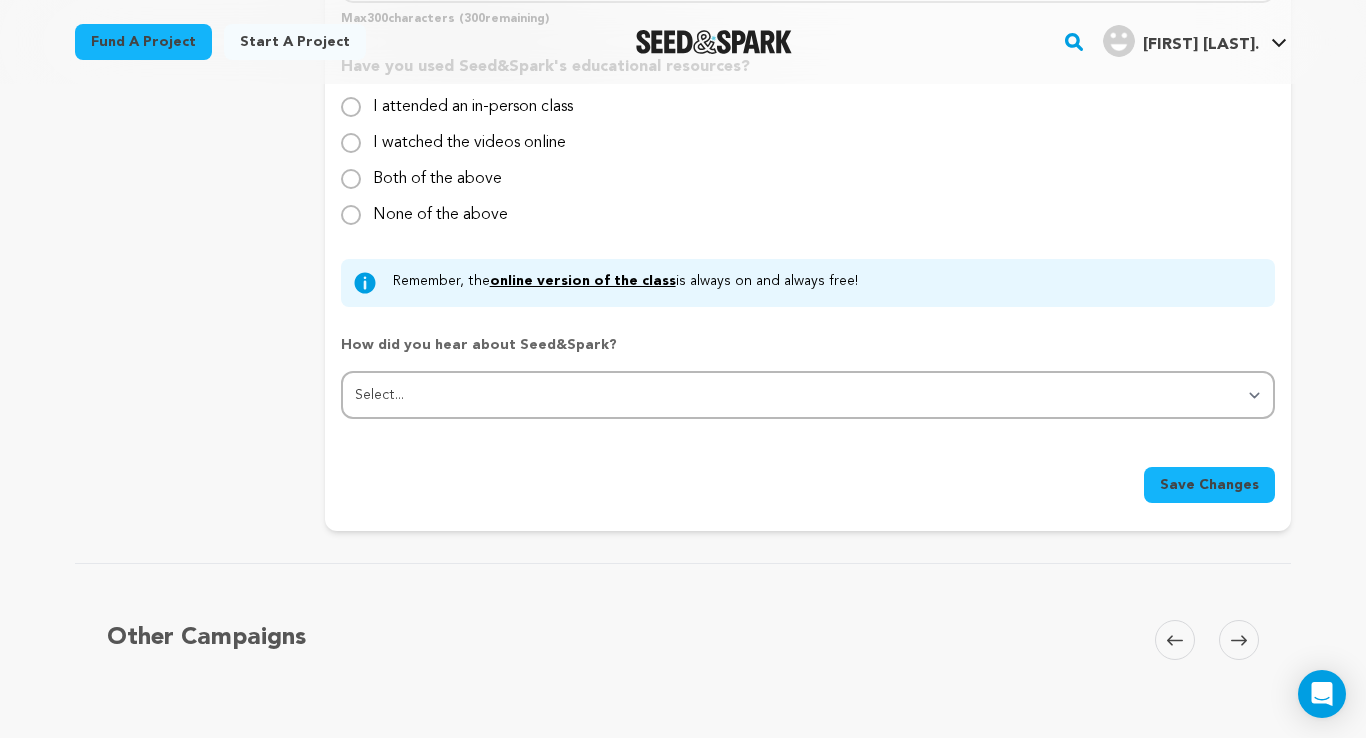 click on "Save Changes" at bounding box center (1209, 485) 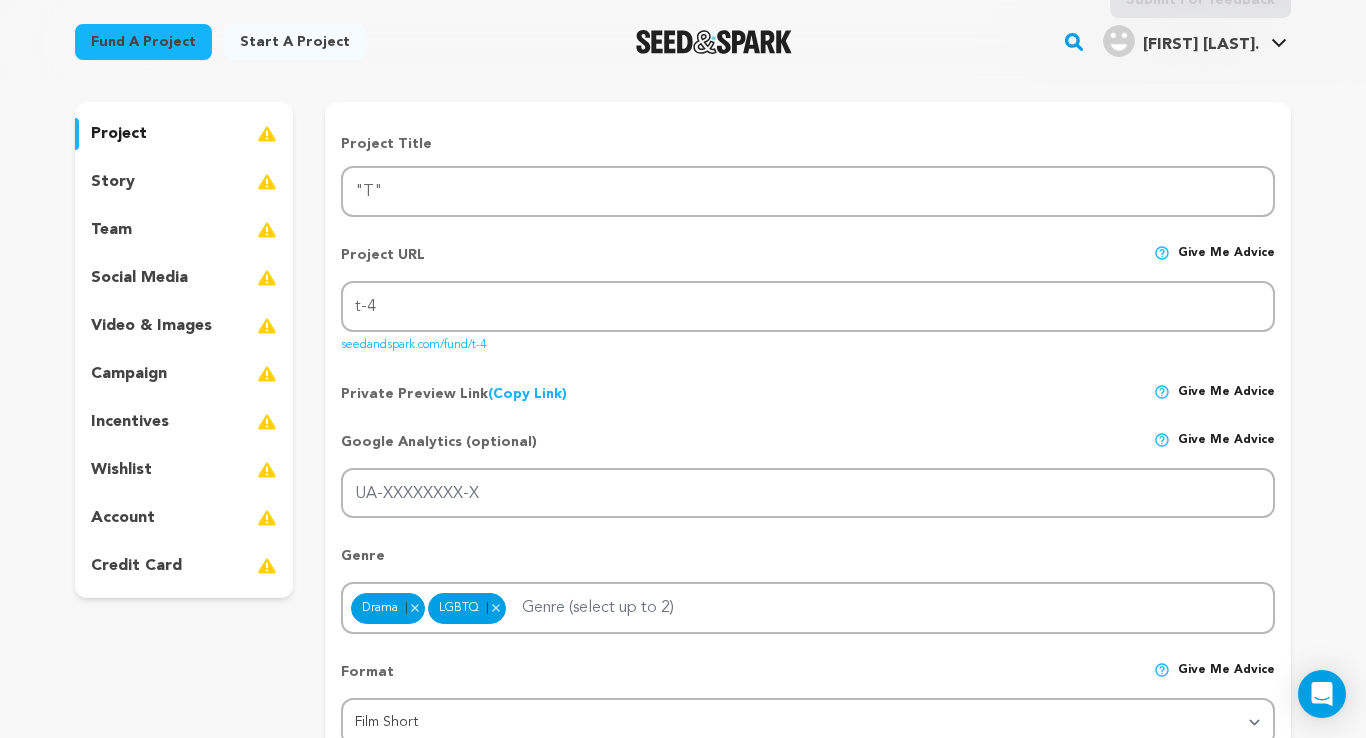 scroll, scrollTop: 0, scrollLeft: 0, axis: both 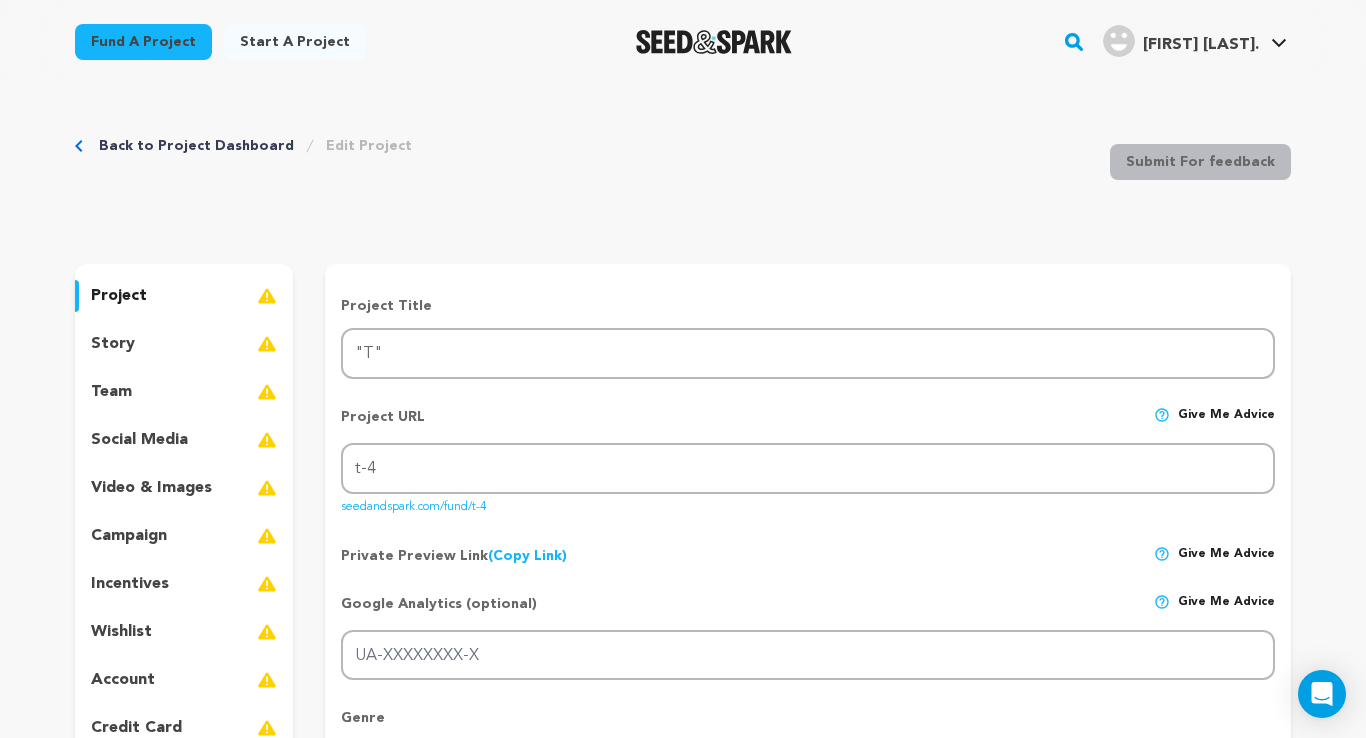 click on "Back to Project Dashboard
Edit Project
Submit For feedback
Submit For feedback" at bounding box center [683, 166] 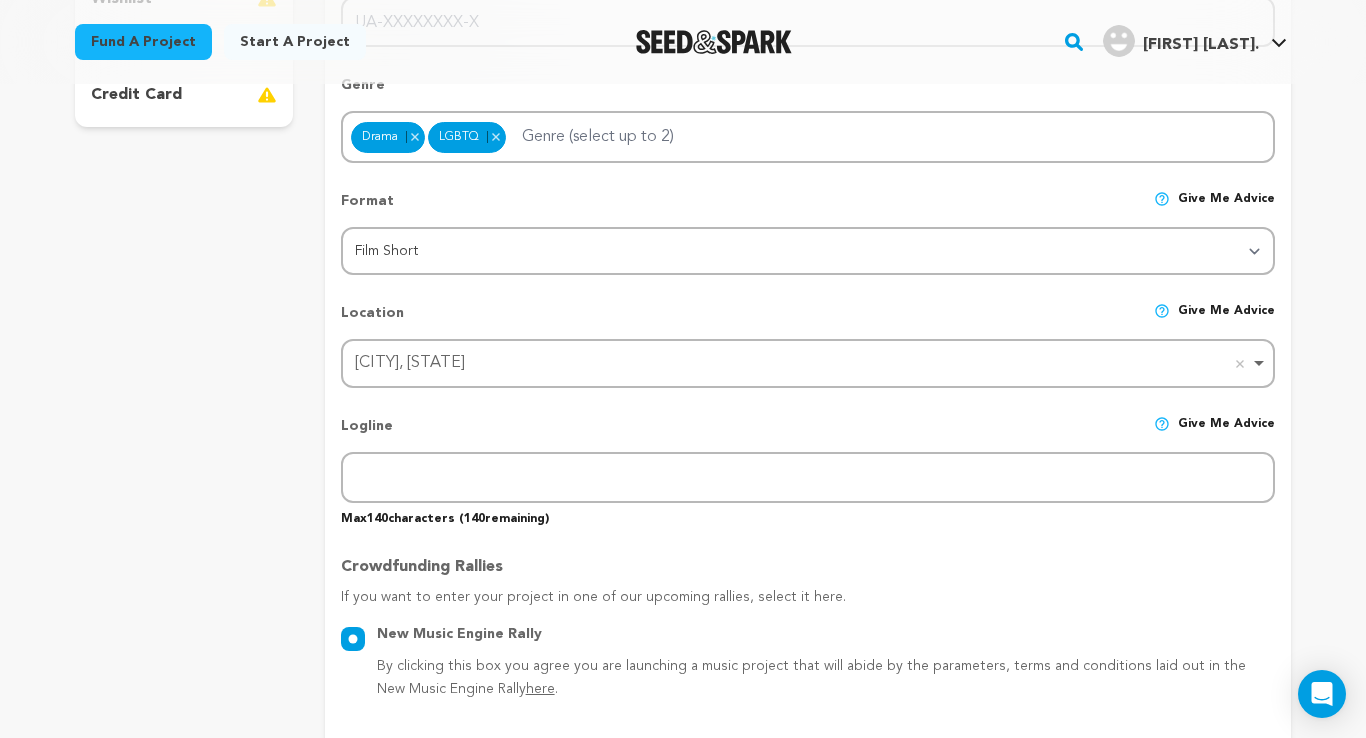 scroll, scrollTop: 654, scrollLeft: 0, axis: vertical 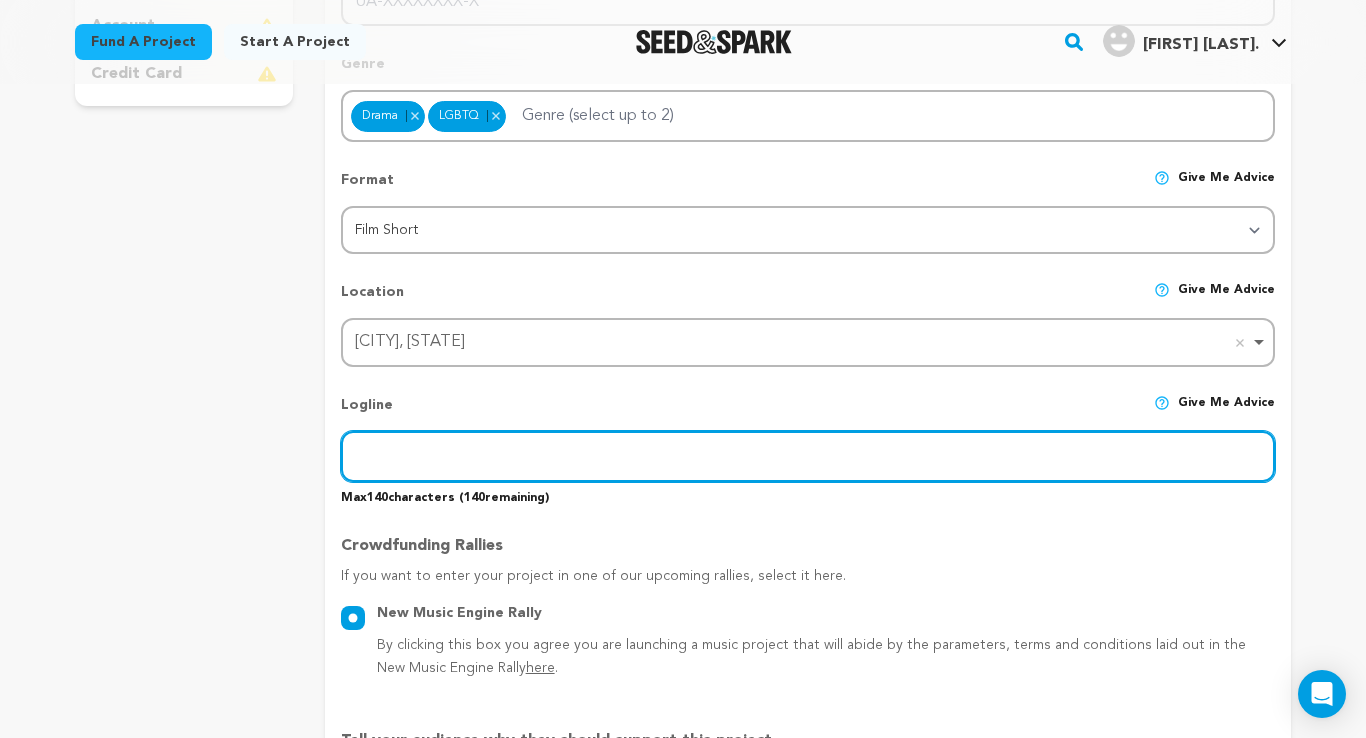 drag, startPoint x: 355, startPoint y: 453, endPoint x: 828, endPoint y: 534, distance: 479.8854 